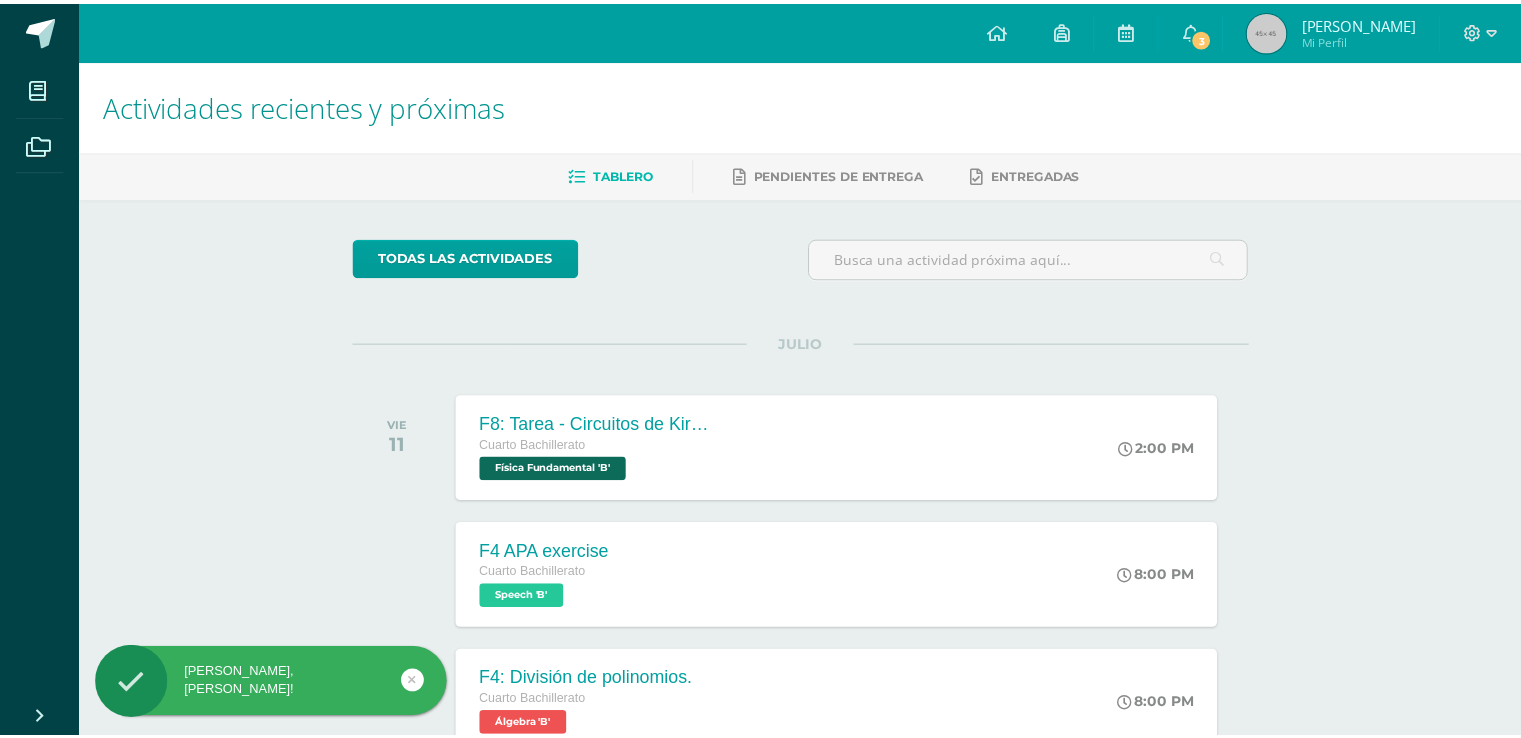 scroll, scrollTop: 0, scrollLeft: 0, axis: both 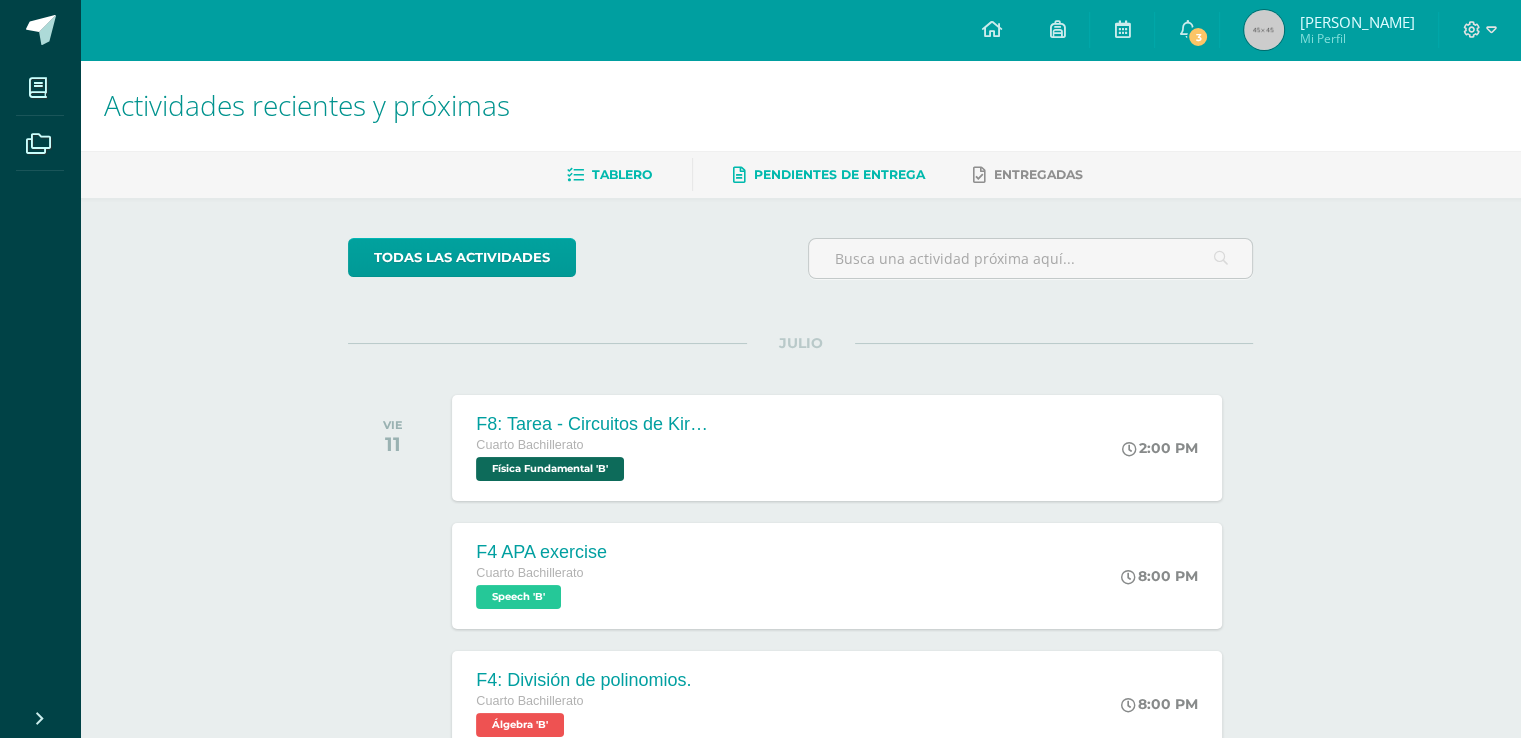 click on "Pendientes de entrega" at bounding box center (839, 174) 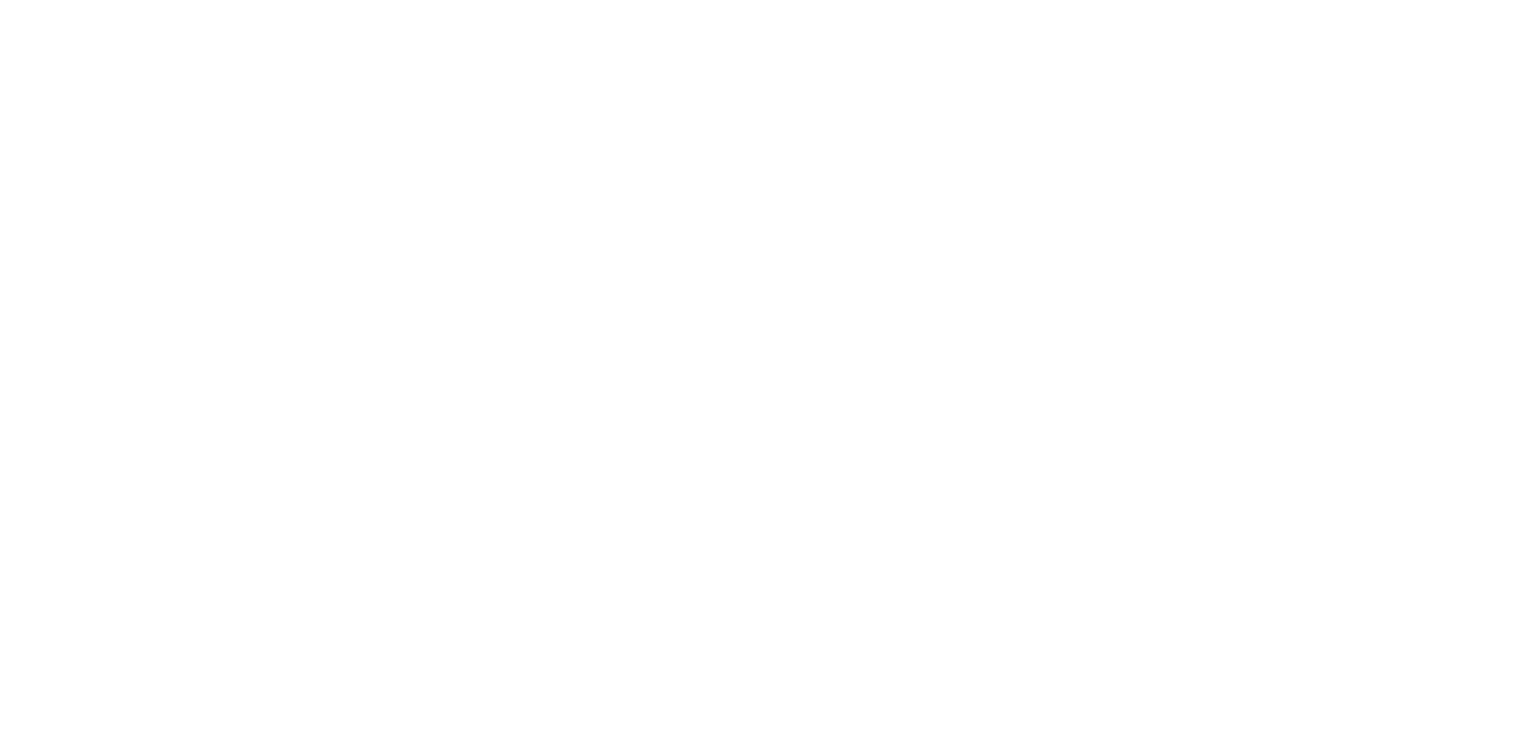 scroll, scrollTop: 0, scrollLeft: 0, axis: both 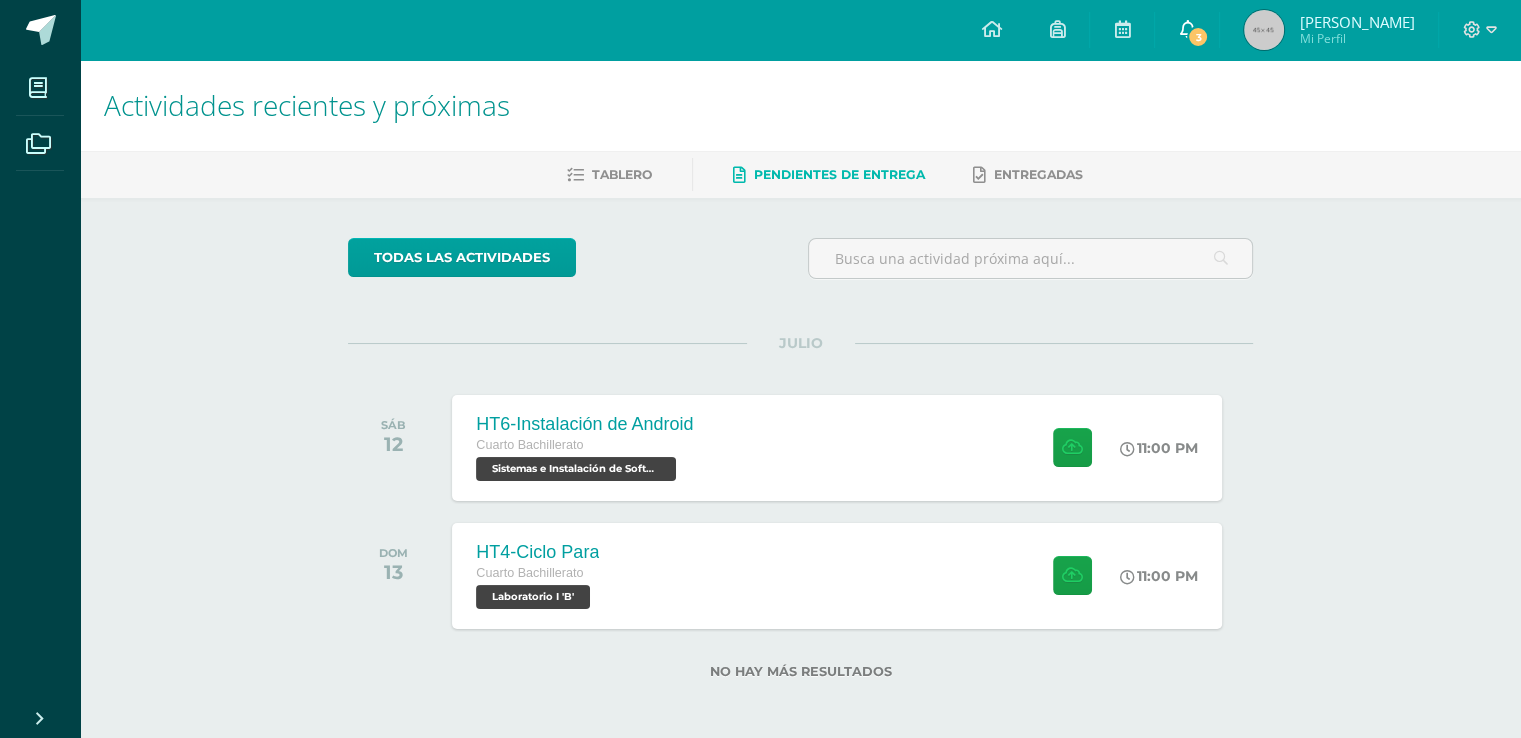 click on "3" at bounding box center (1198, 37) 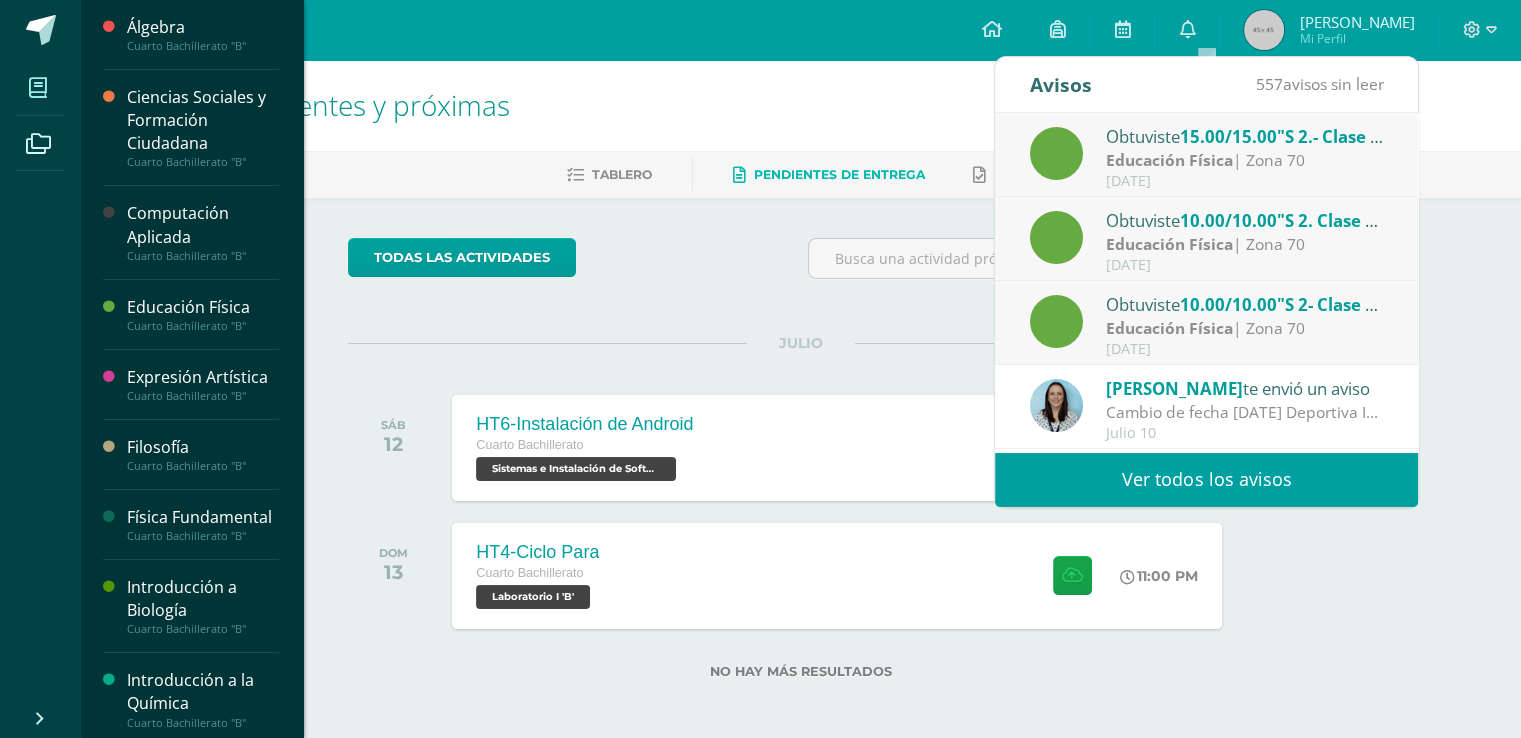 click at bounding box center [38, 88] 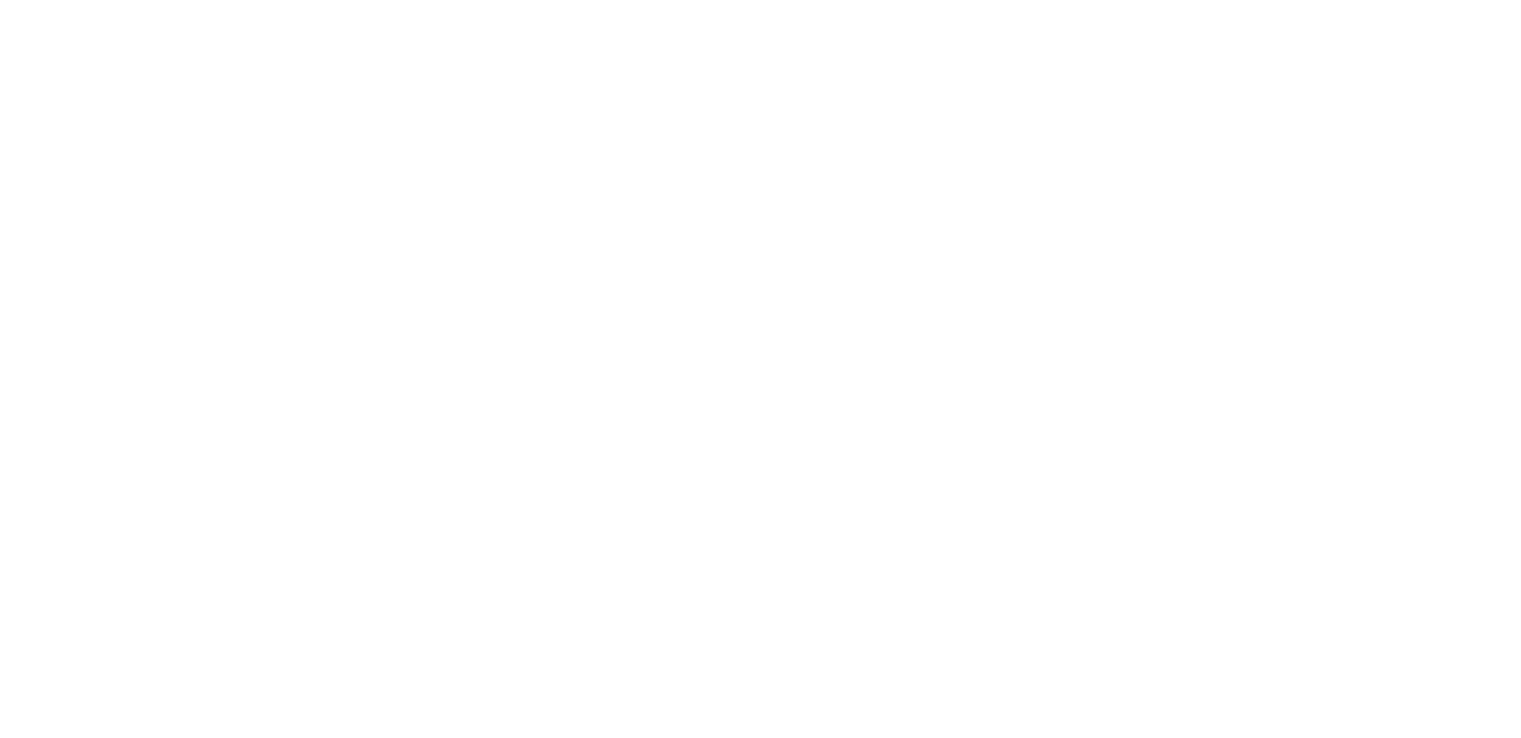 scroll, scrollTop: 0, scrollLeft: 0, axis: both 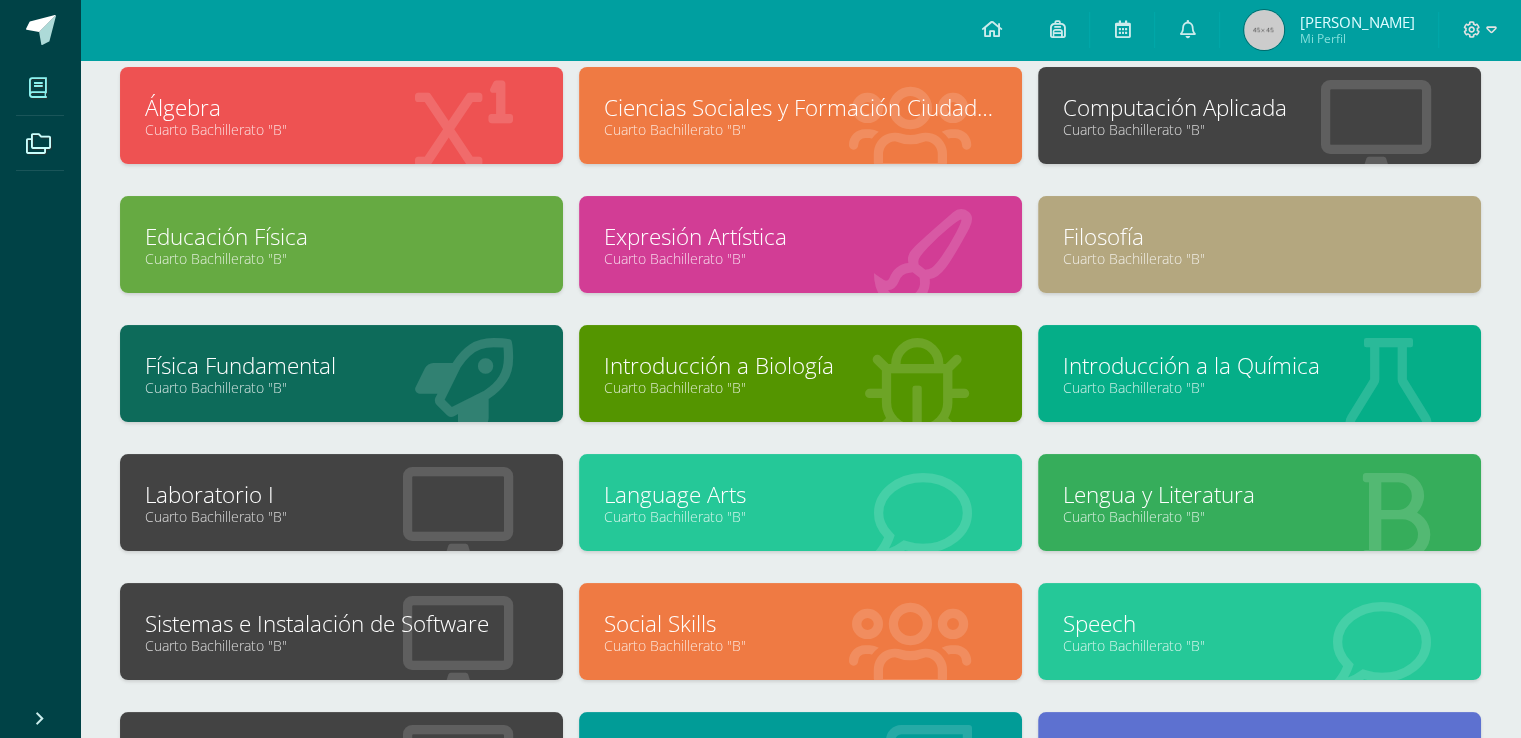 click on "Sistemas e Instalación de Software" at bounding box center (341, 623) 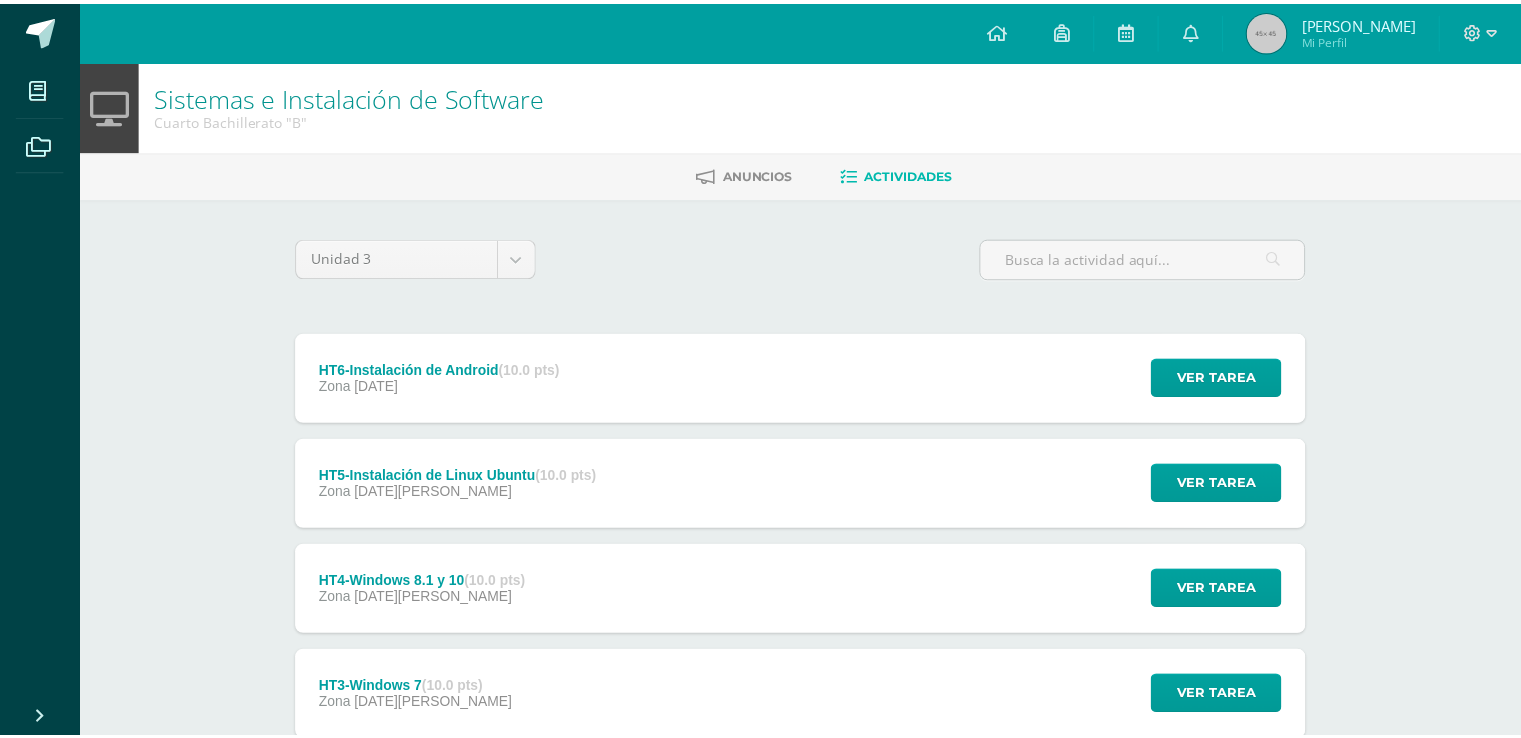 scroll, scrollTop: 0, scrollLeft: 0, axis: both 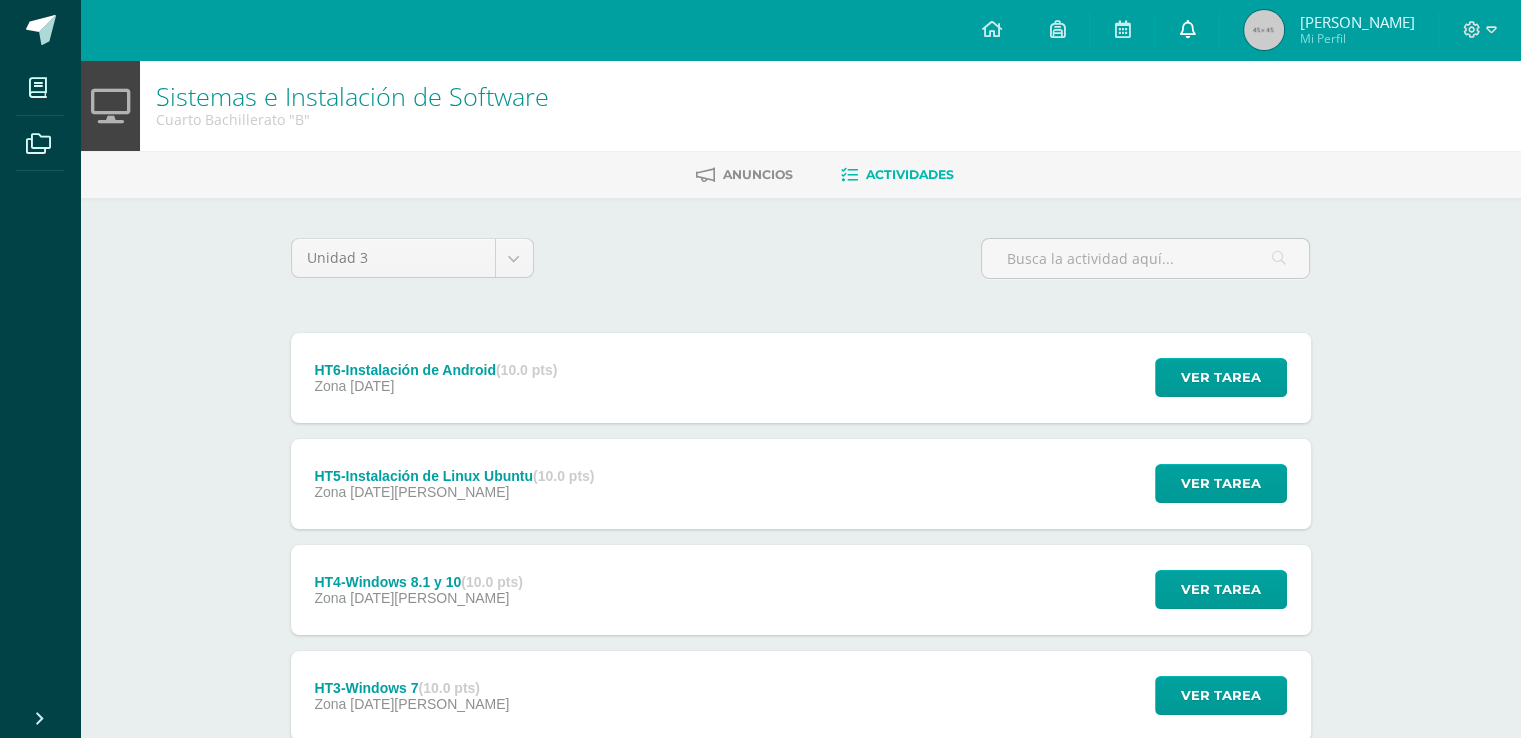 click at bounding box center (1187, 29) 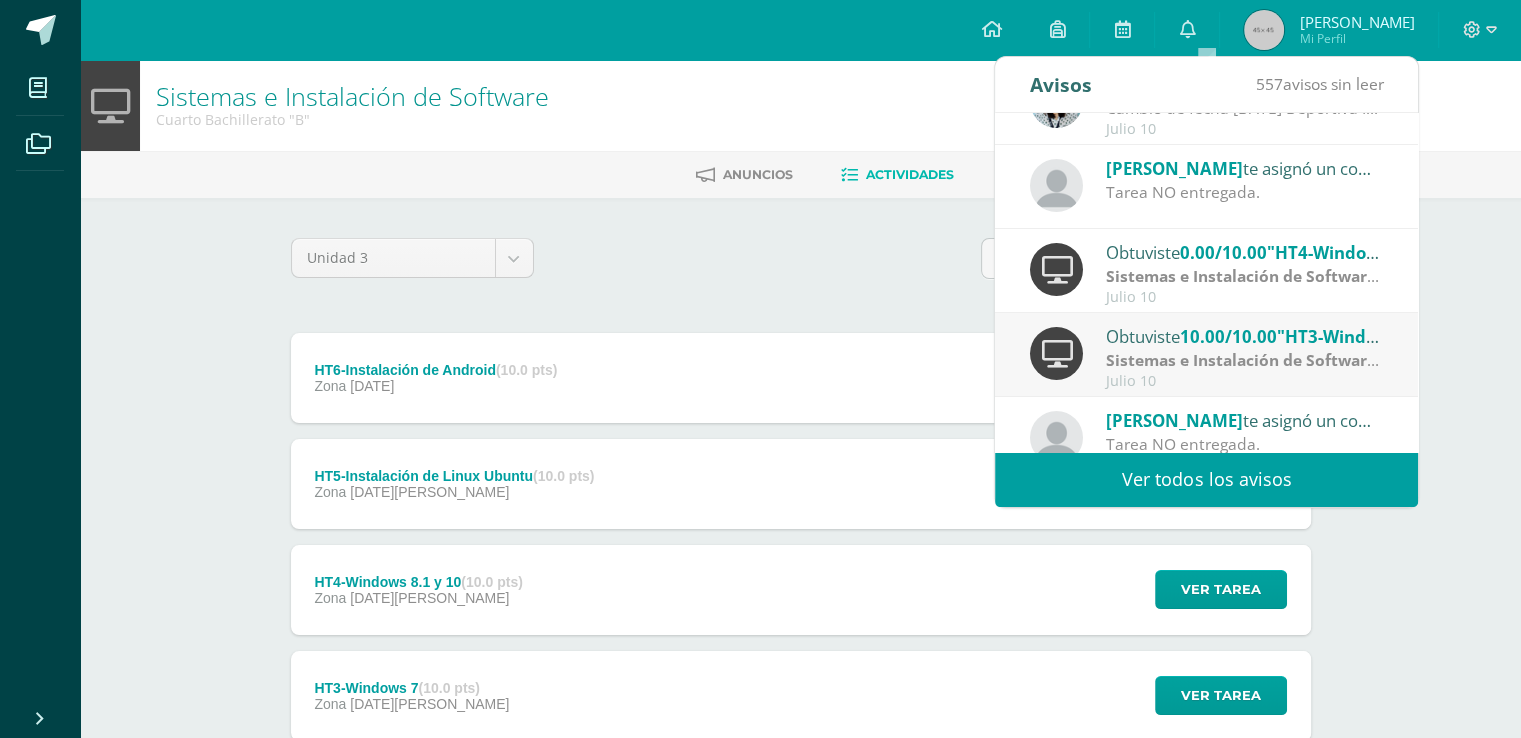 scroll, scrollTop: 332, scrollLeft: 0, axis: vertical 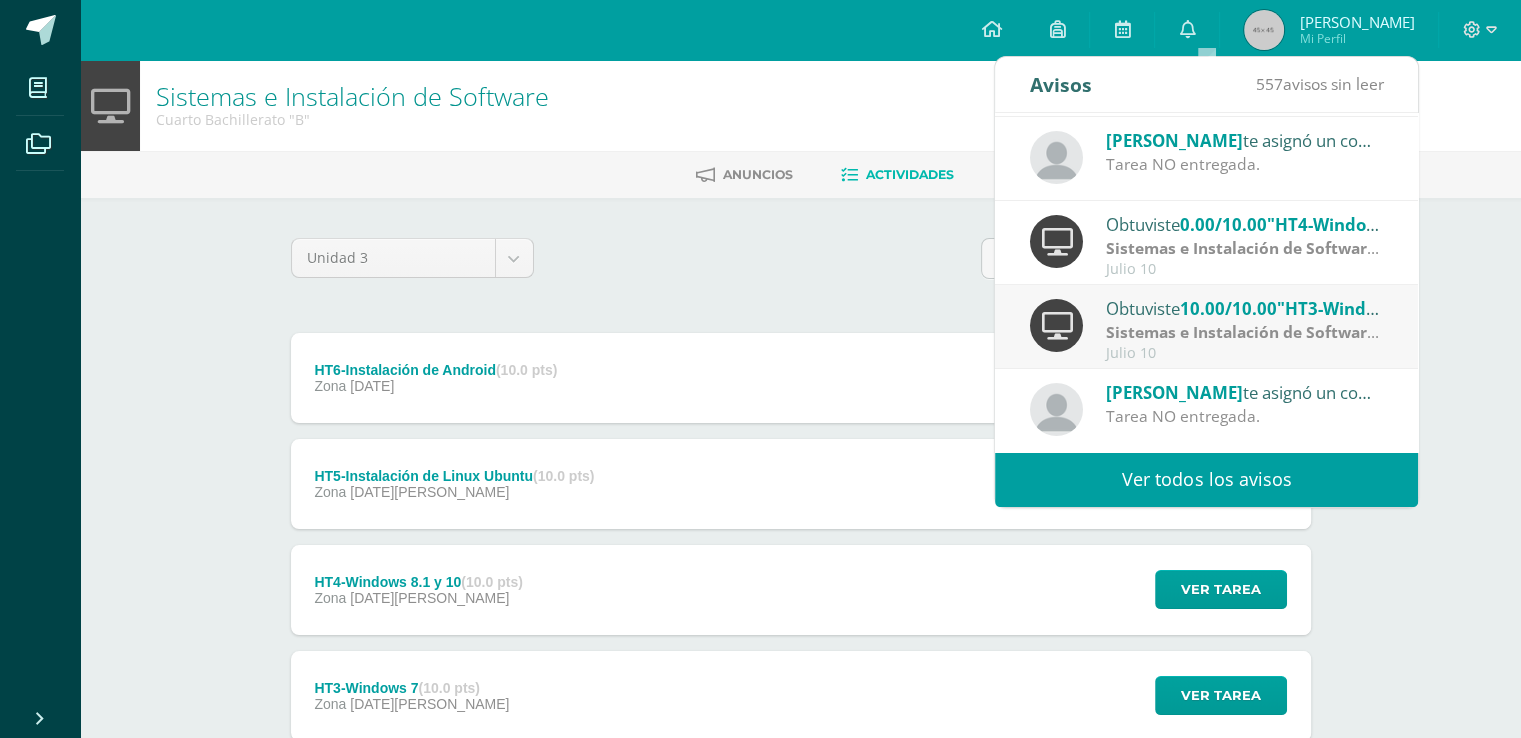 click on "Sistemas e Instalación de Software" at bounding box center (1242, 248) 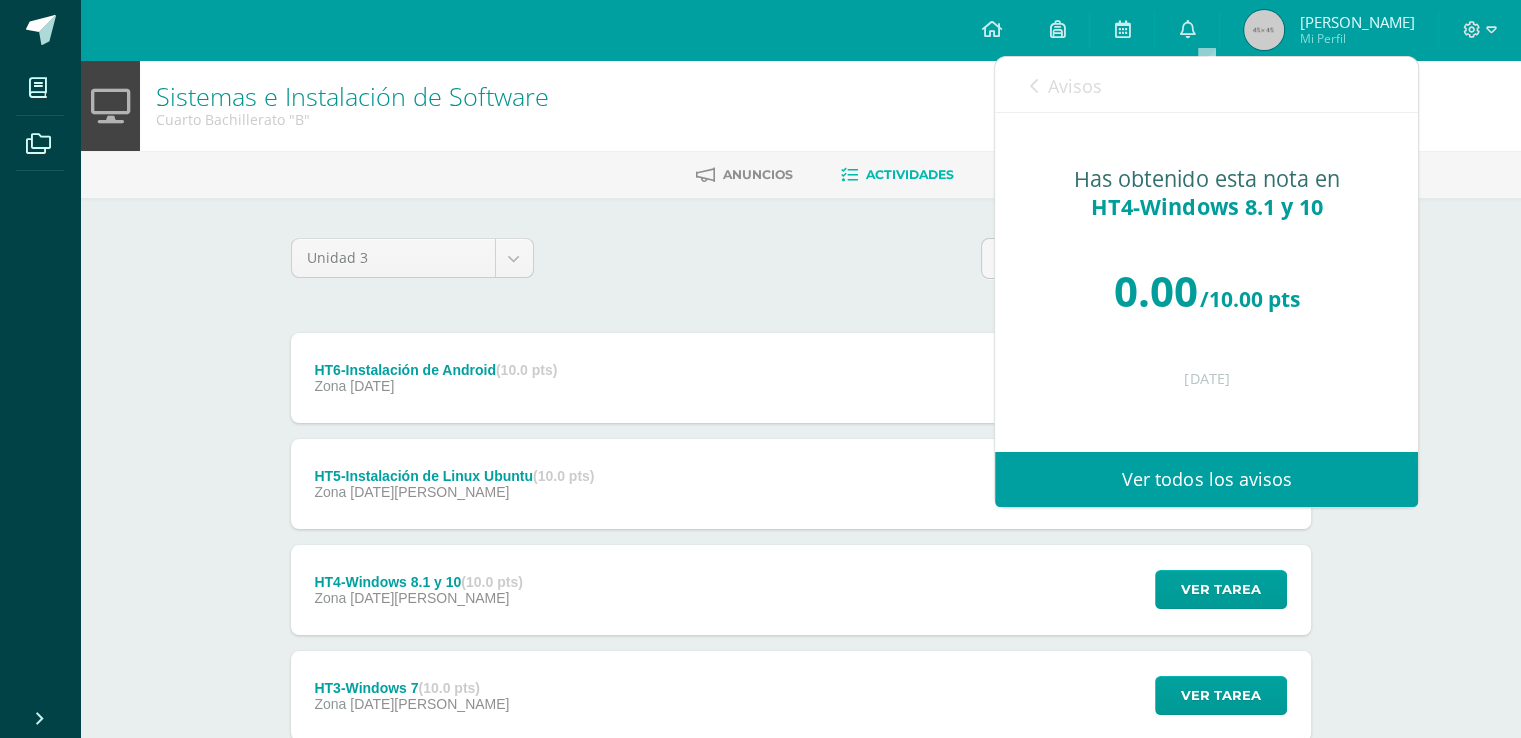 click on "Unidad 3                             Unidad 1 Unidad 2 Unidad 3 Unidad 4" at bounding box center (801, 266) 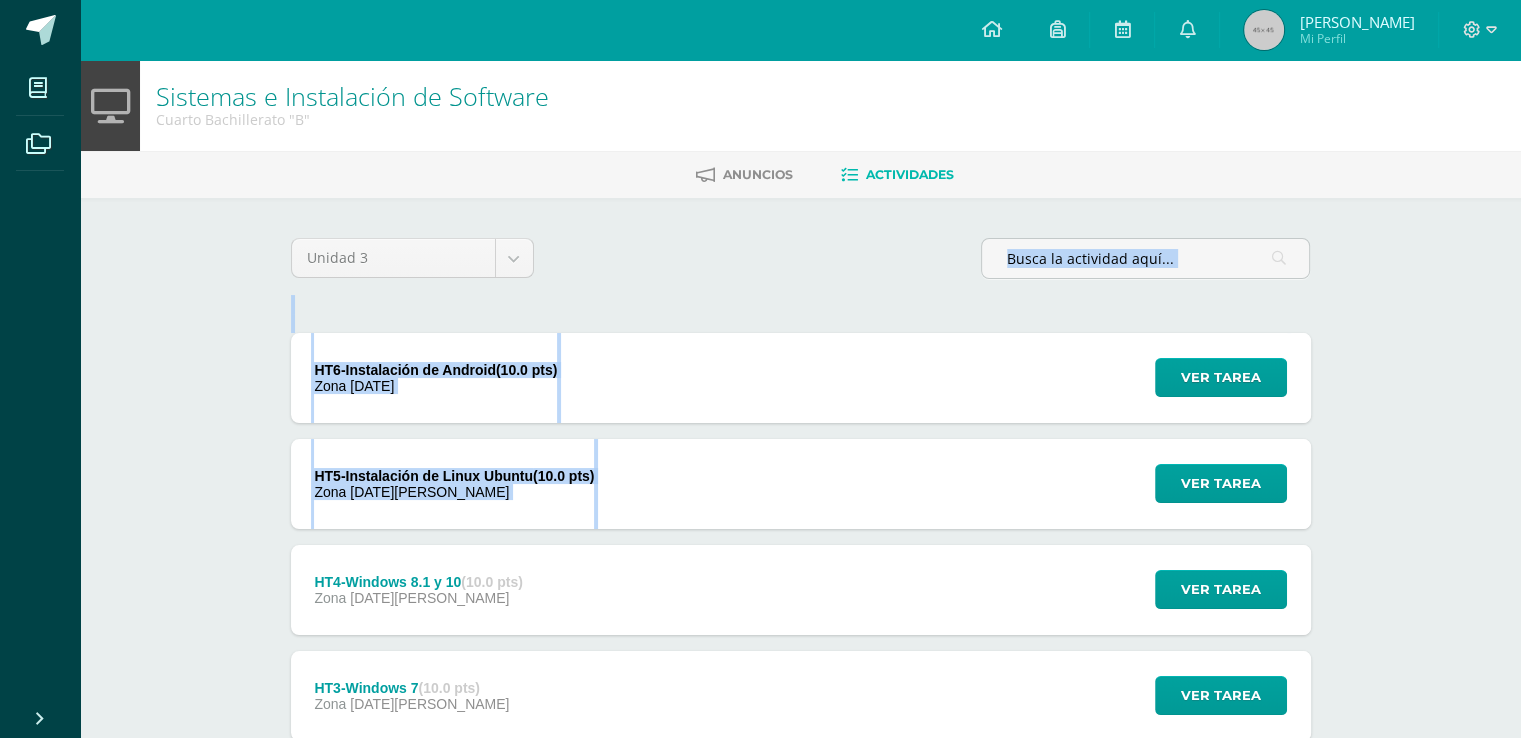drag, startPoint x: 1500, startPoint y: 266, endPoint x: 1523, endPoint y: 439, distance: 174.5222 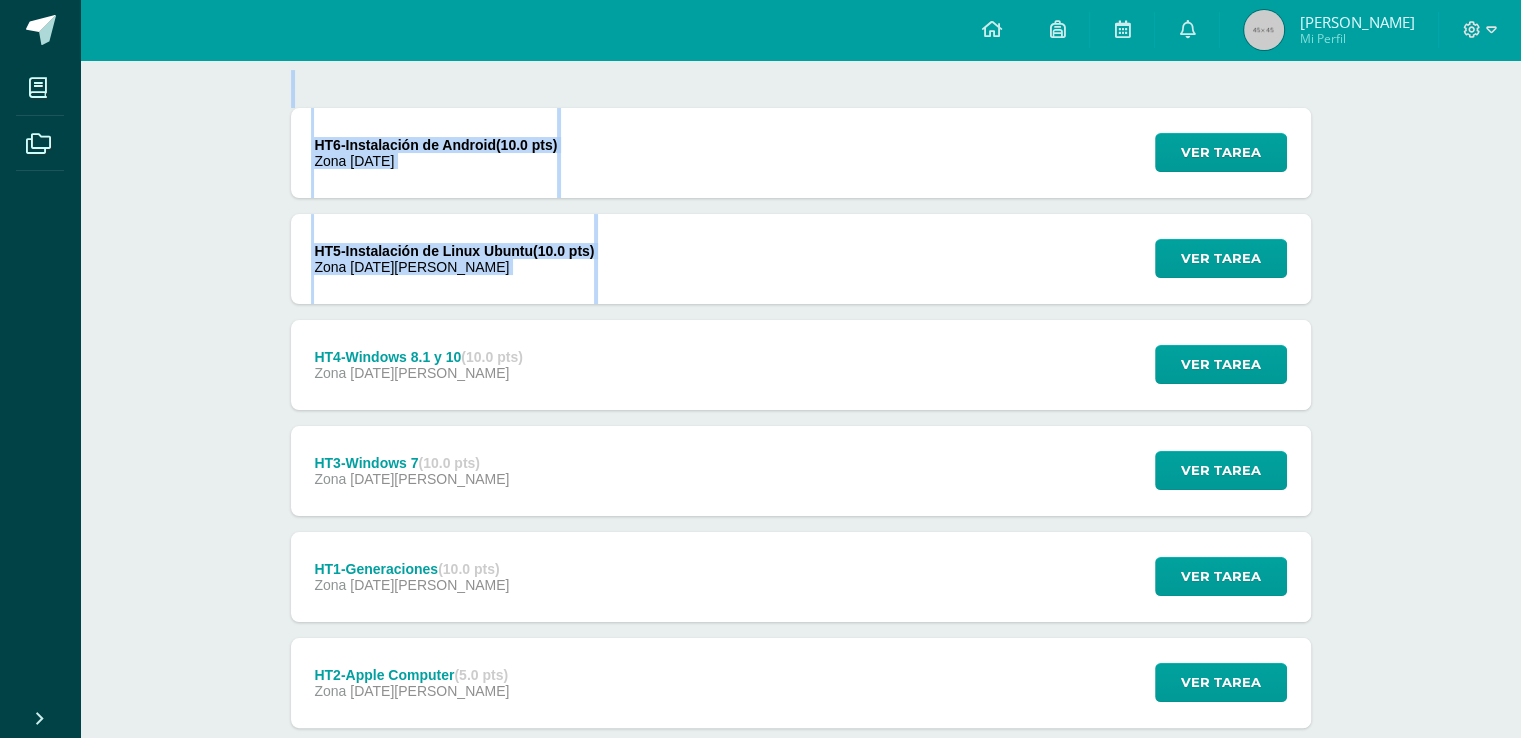 scroll, scrollTop: 228, scrollLeft: 0, axis: vertical 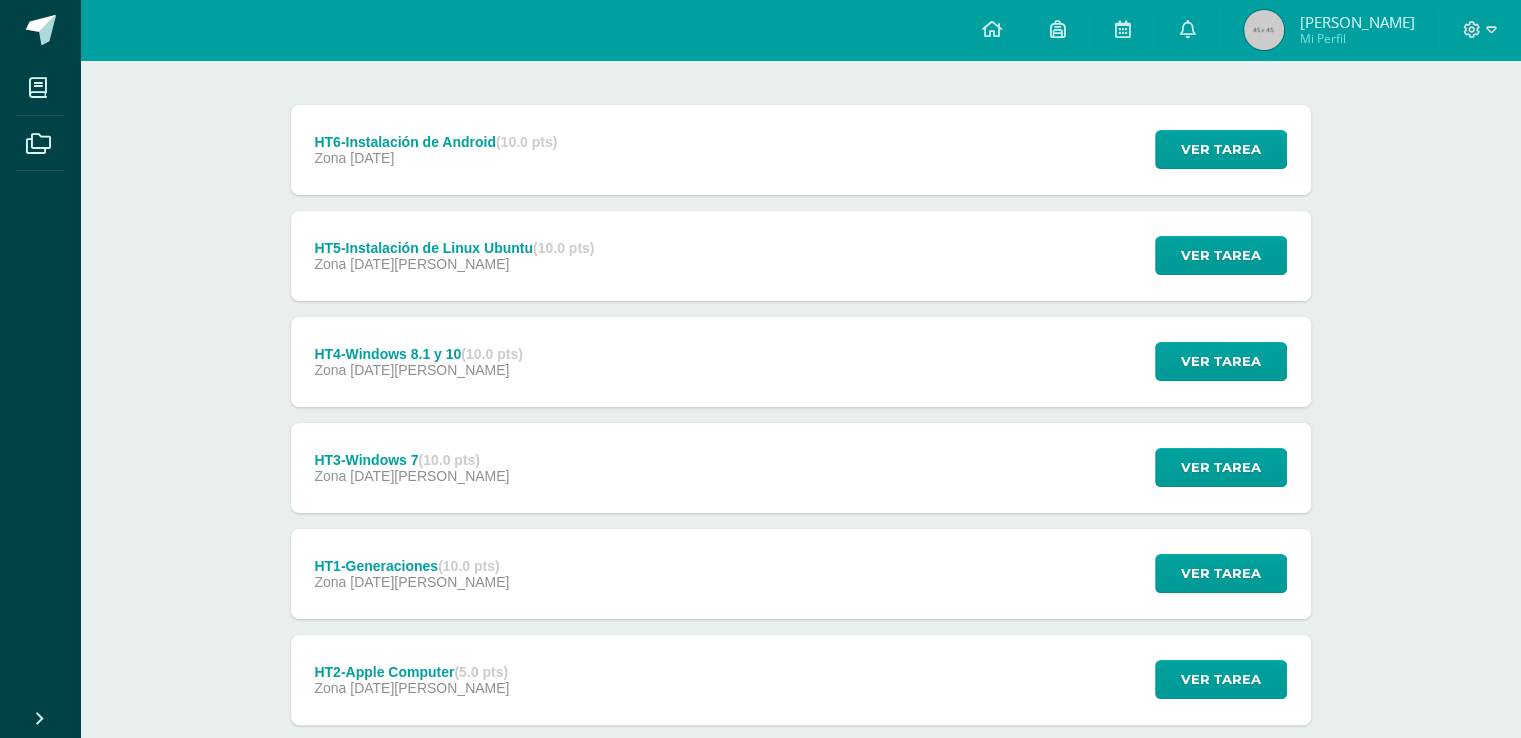 click on "Sistemas e Instalación de Software
Cuarto Bachillerato "B"
Anuncios
Actividades
Unidad 3                             Unidad 1 Unidad 2 Unidad 3 Unidad 4
HT6-Instalación de Android  (10.0 pts)
Zona
12 de Julio
Ver tarea
HT6-Instalación de Android
Sistemas e Instalación de Software
Cargando contenido" at bounding box center (800, 345) 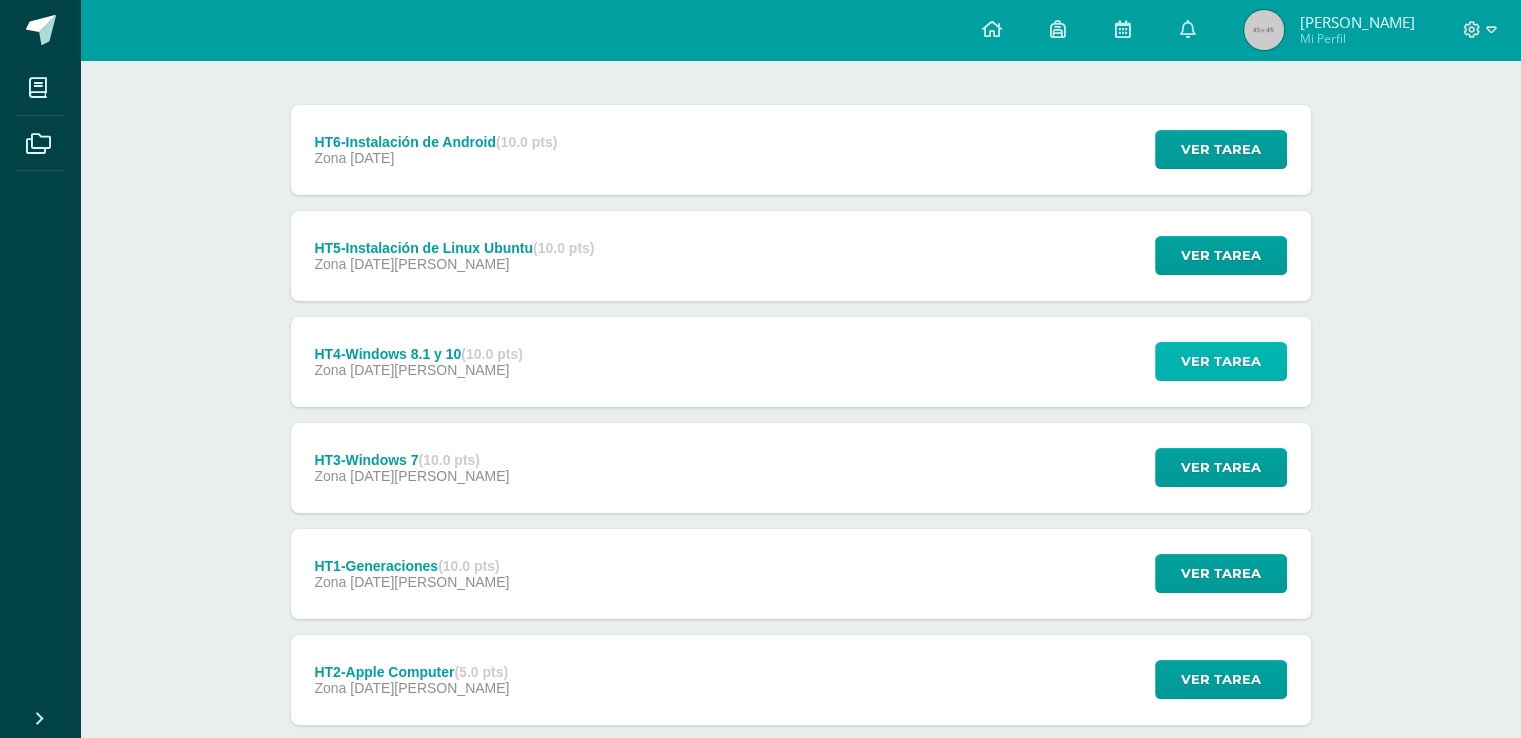 click on "Ver tarea" at bounding box center (1221, 361) 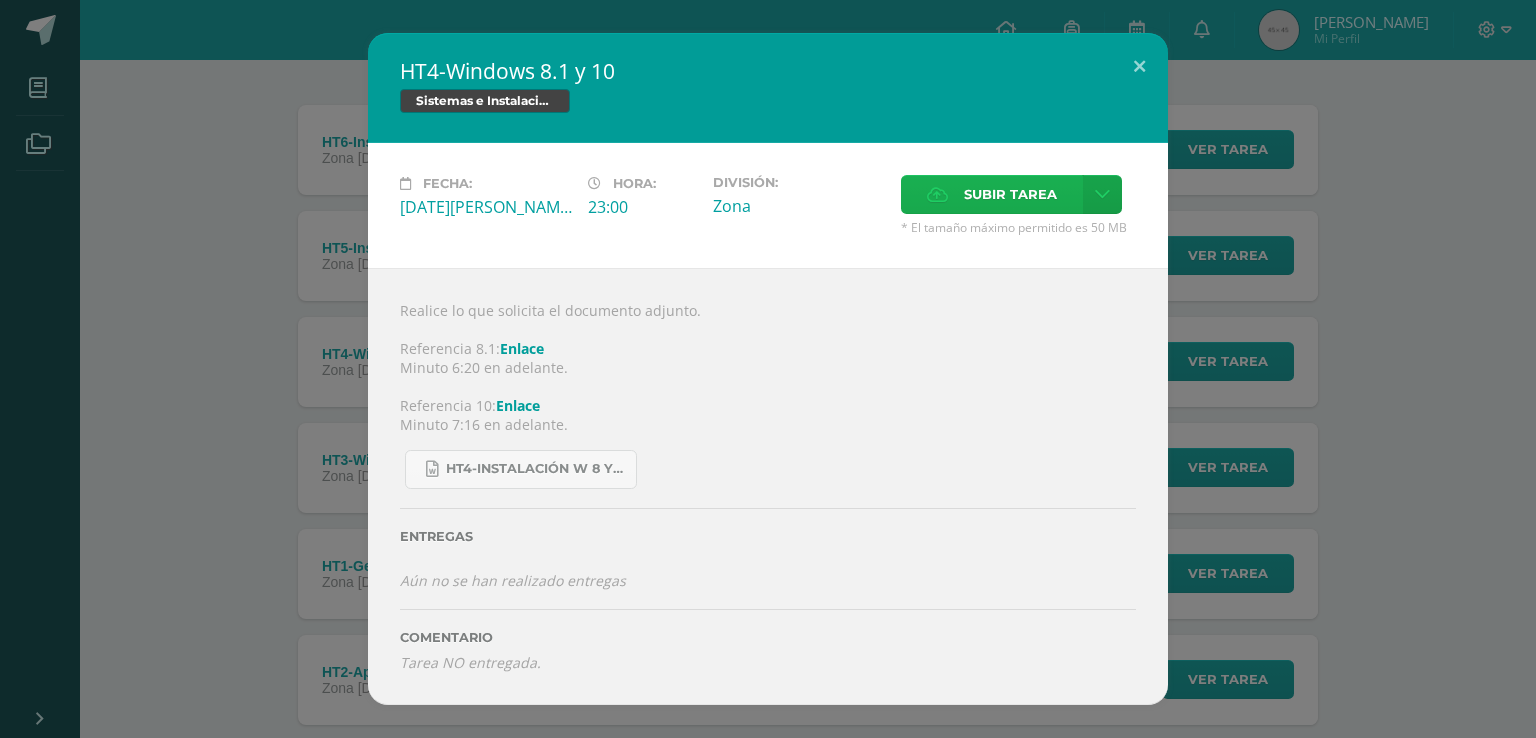 click on "Subir tarea" at bounding box center [1010, 194] 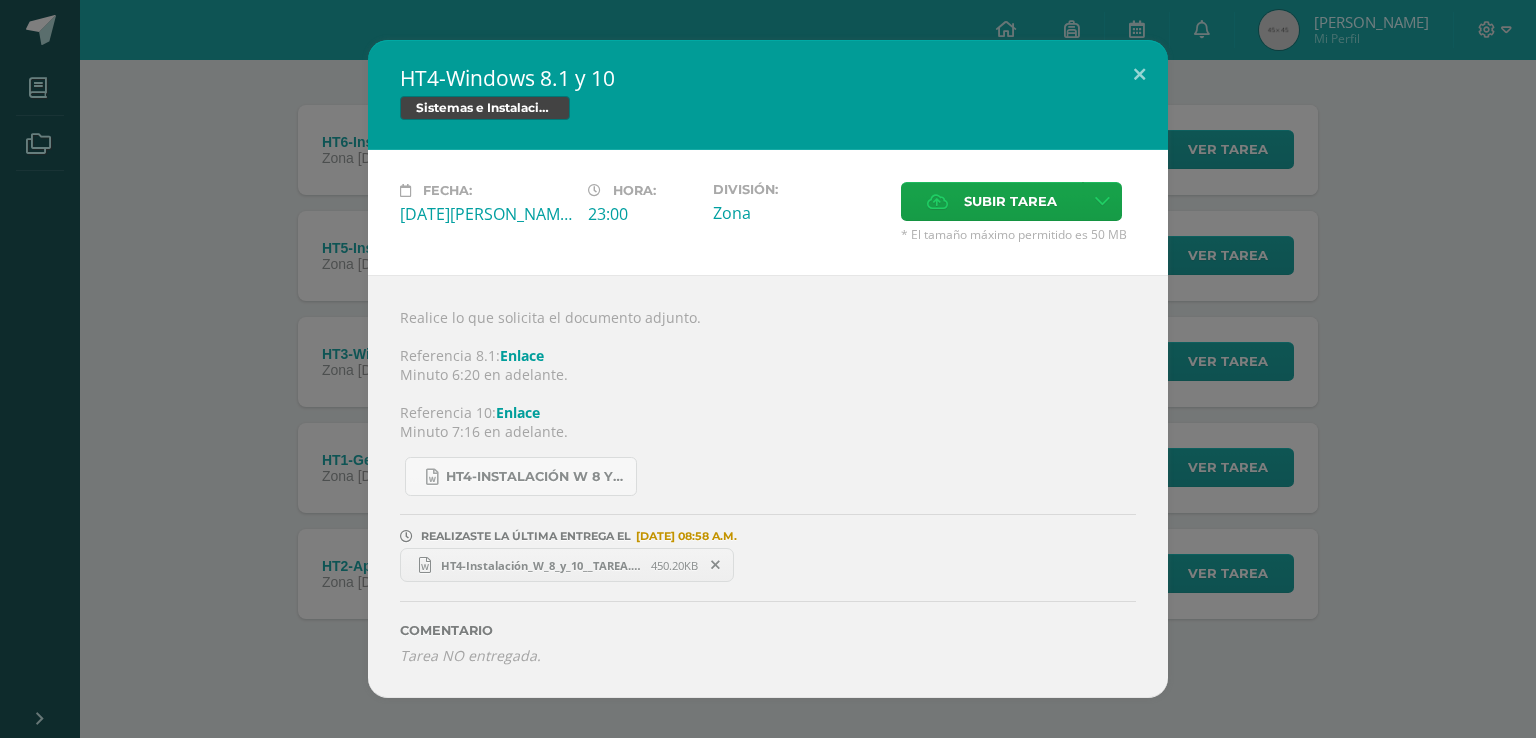 click on "HT4-Windows 8.1 y 10
Sistemas e Instalación de Software
Fecha:
Miércoles 09 de Julio
Hora:
23:00
División:
Cancelar" at bounding box center [768, 368] 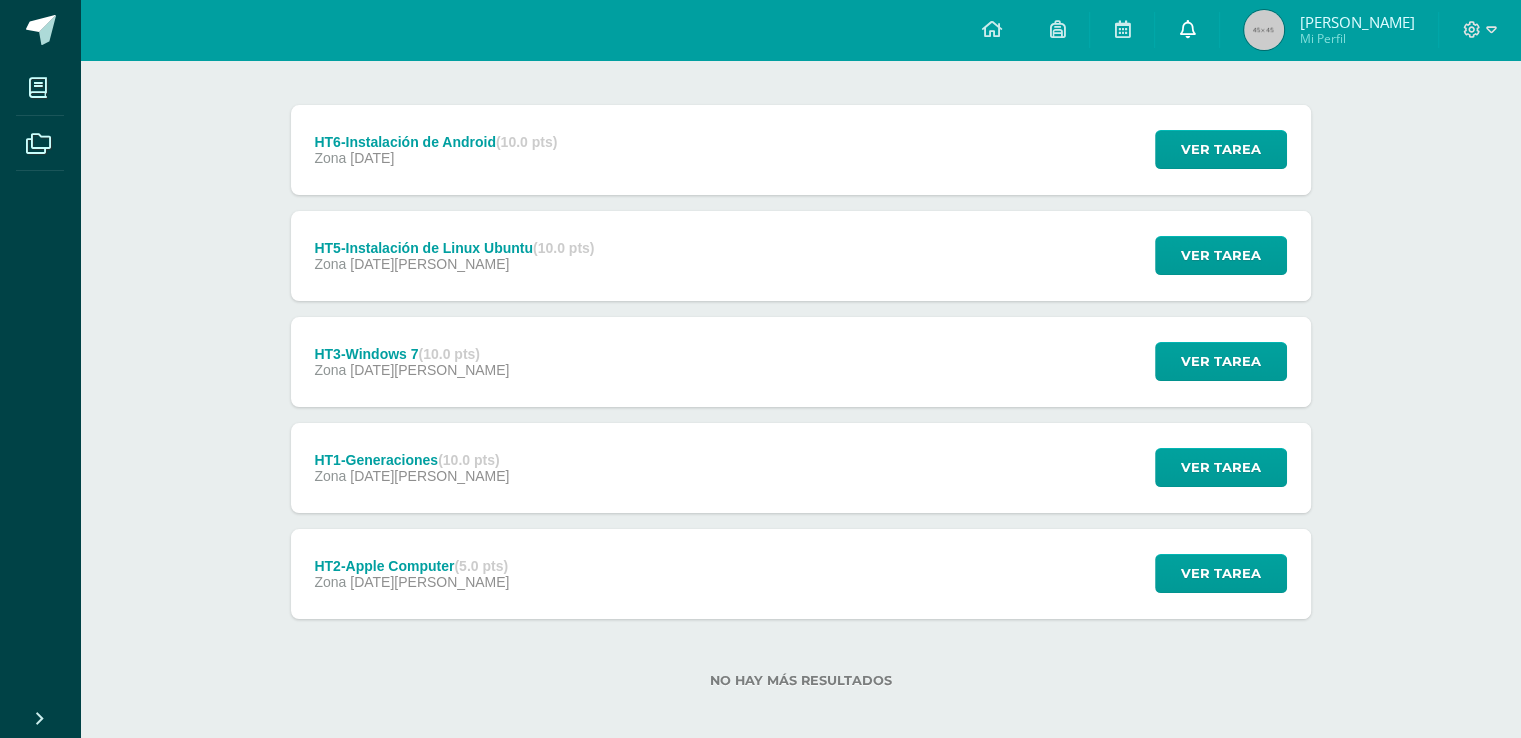 click at bounding box center (1187, 29) 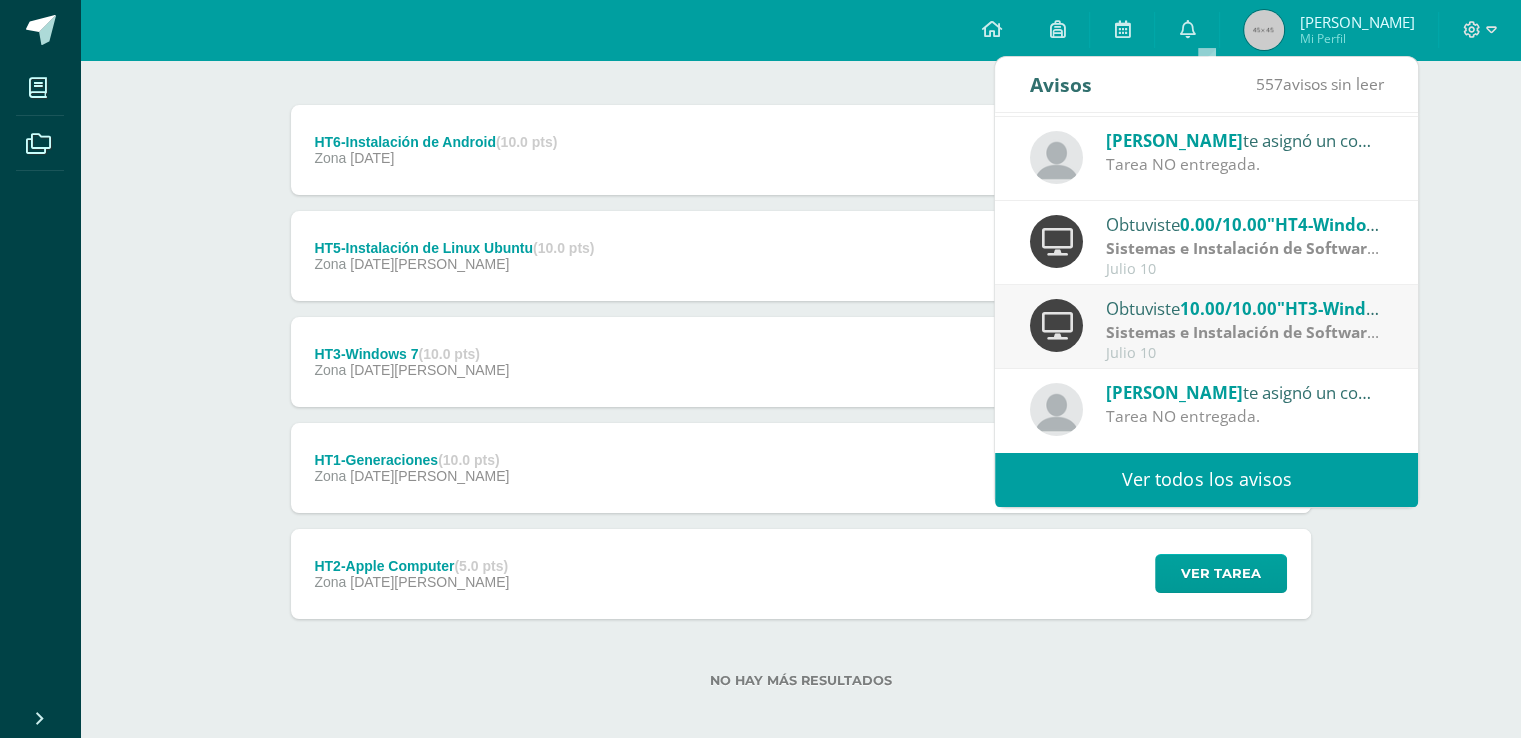 scroll, scrollTop: 0, scrollLeft: 0, axis: both 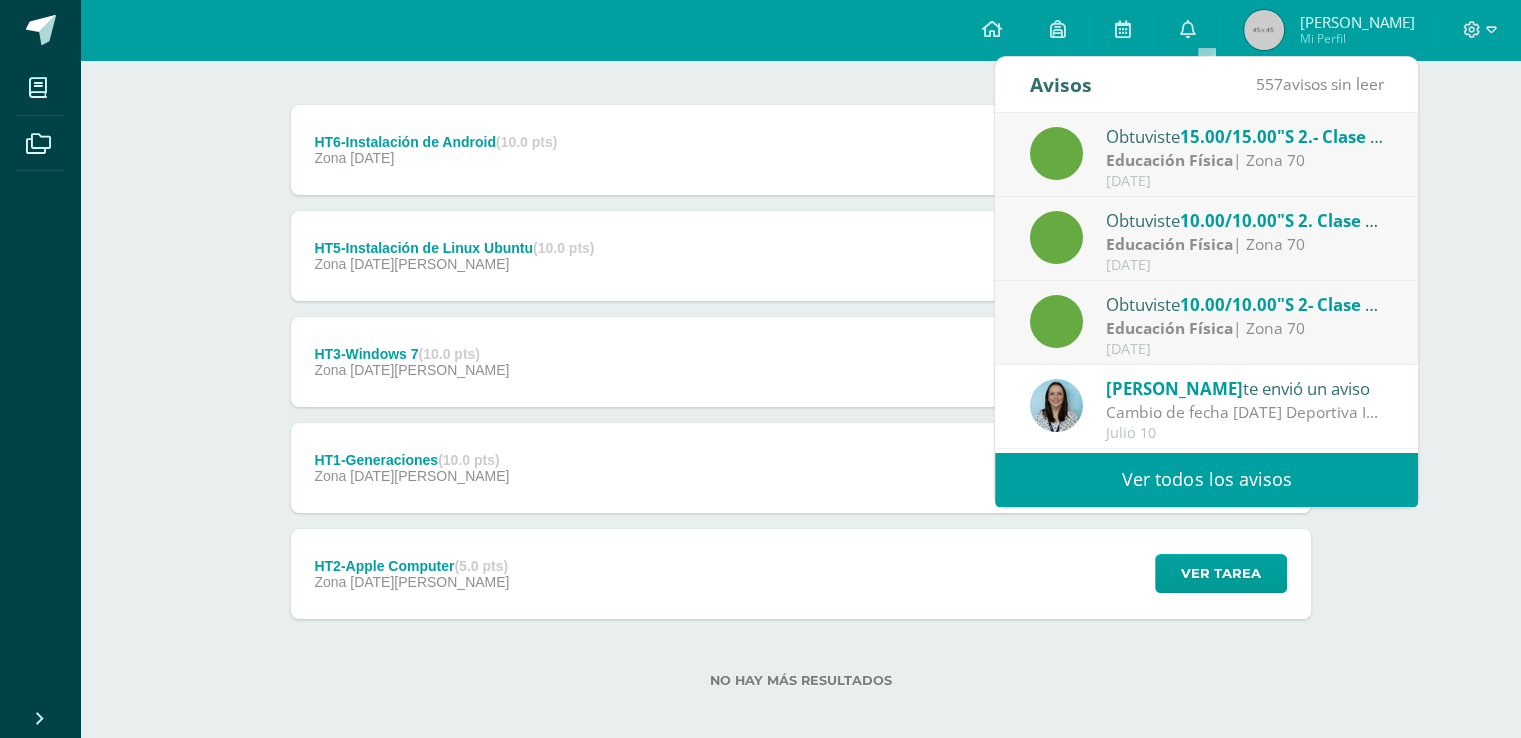 click on "Unidad 3                             Unidad 1 Unidad 2 Unidad 3 Unidad 4
HT6-Instalación de Android  (10.0 pts)
Zona
12 de Julio
Ver tarea
HT6-Instalación de Android
Sistemas e Instalación de Software
Cargando contenido
Realice lo que se le solicita en el documento adjunto.
HT5-Instalación de Linux Ubuntu  (10.0 pts)
Zona" at bounding box center (801, 361) 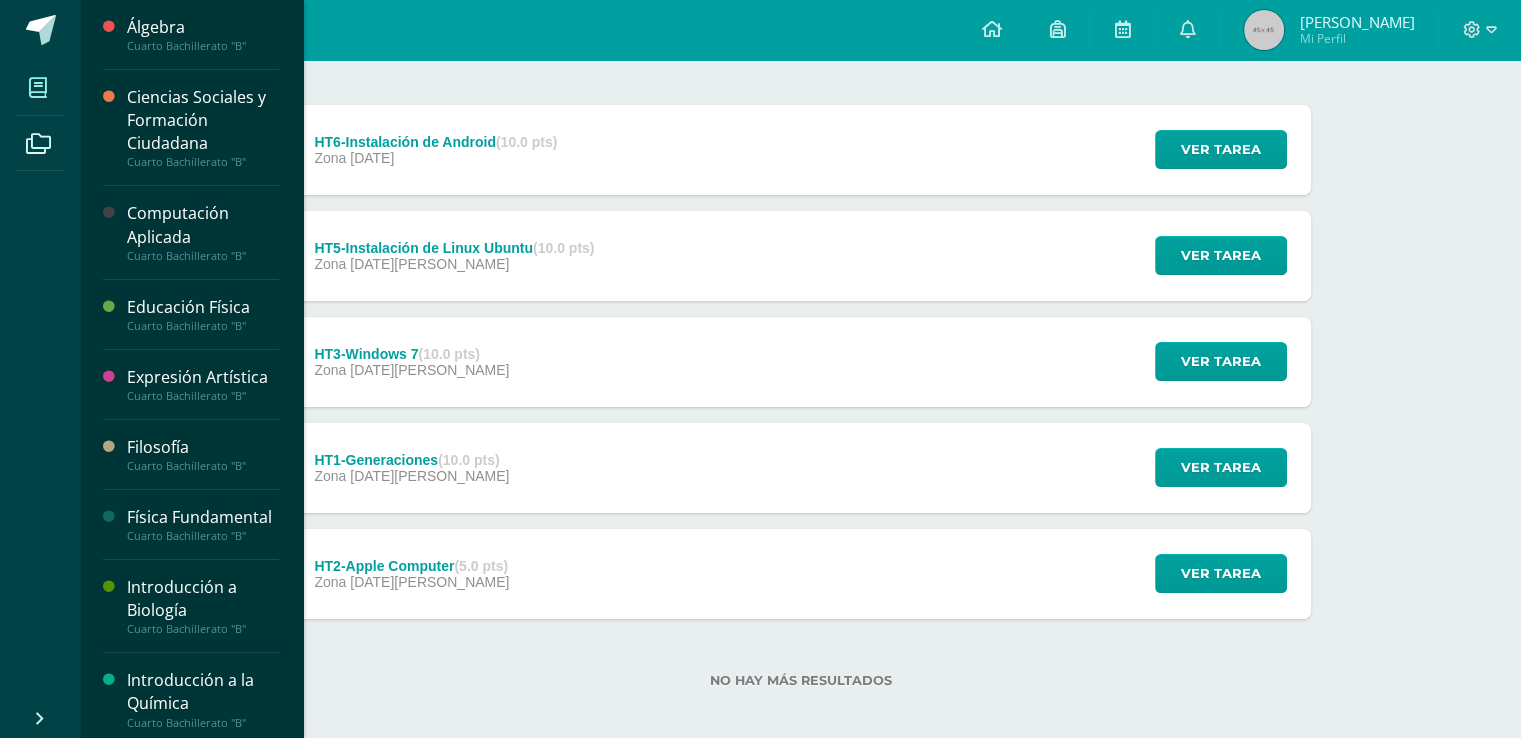 click at bounding box center (38, 87) 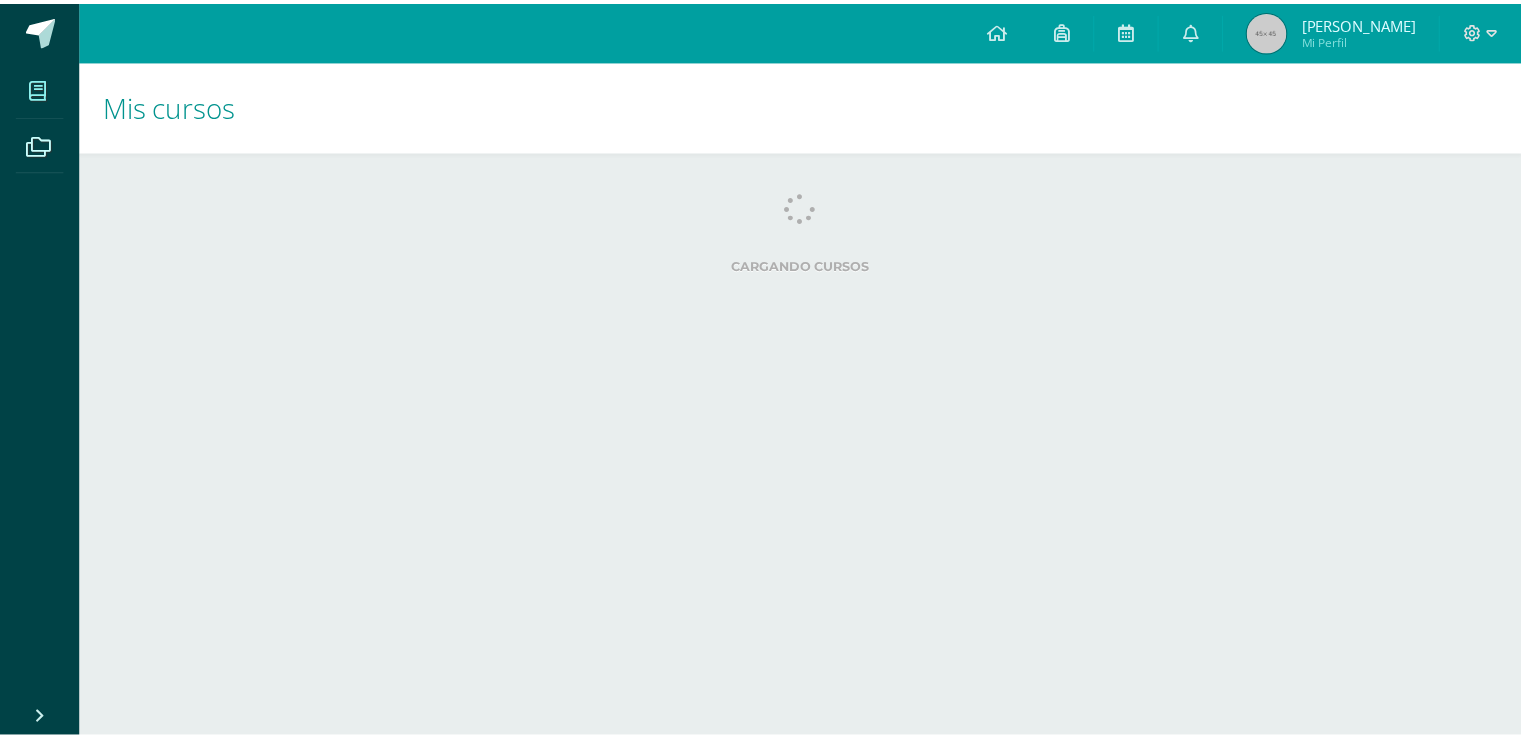 scroll, scrollTop: 0, scrollLeft: 0, axis: both 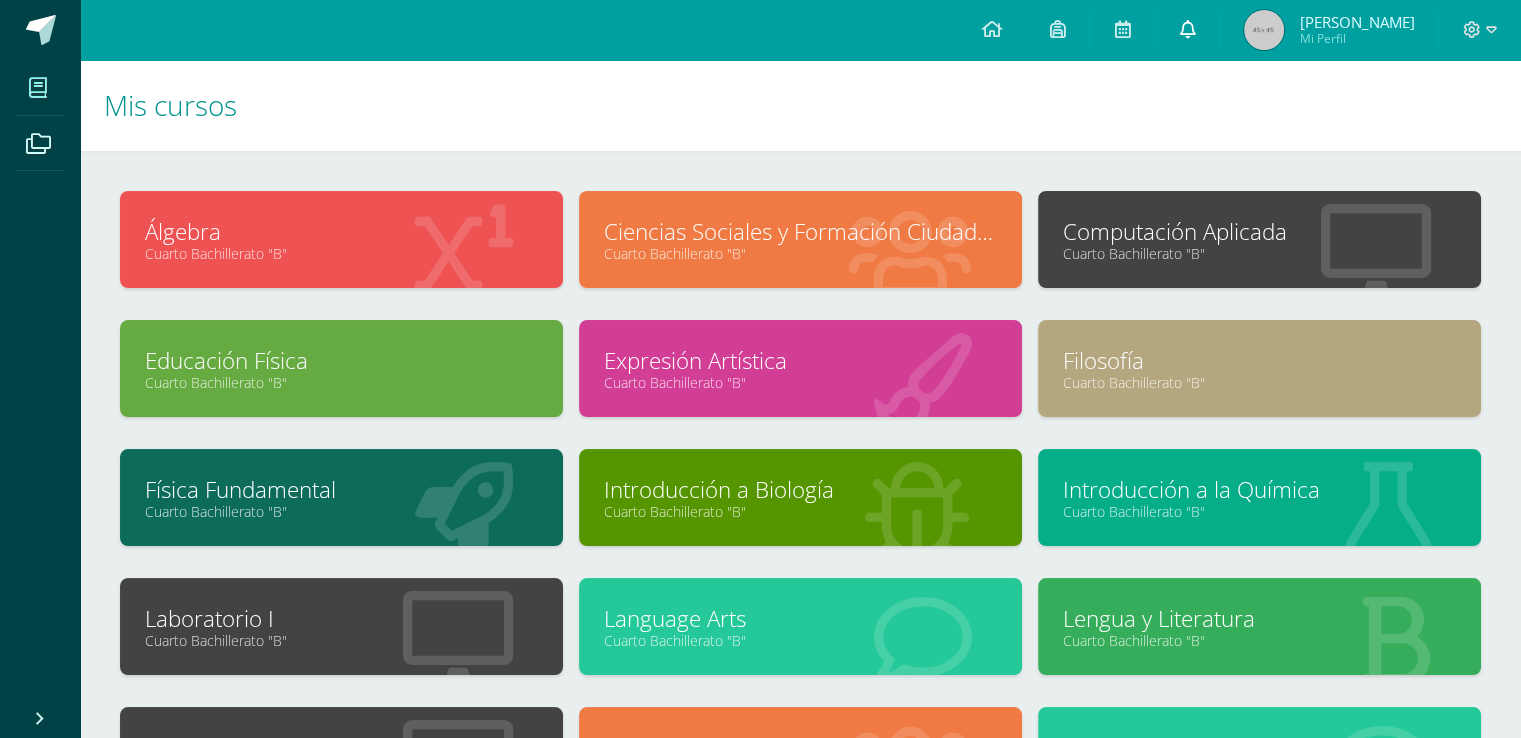click at bounding box center [1187, 29] 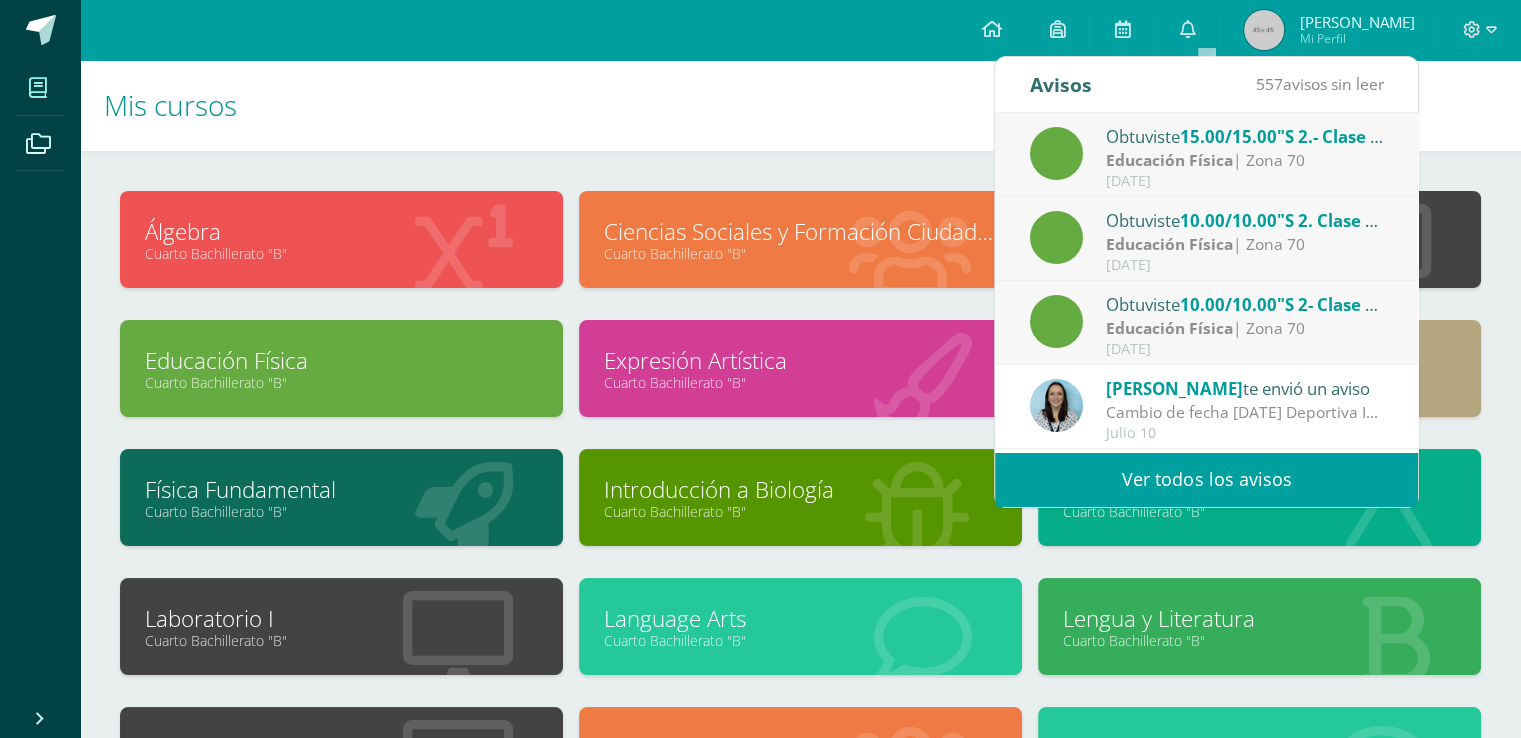 click on "Ver todos los avisos" at bounding box center [1206, 479] 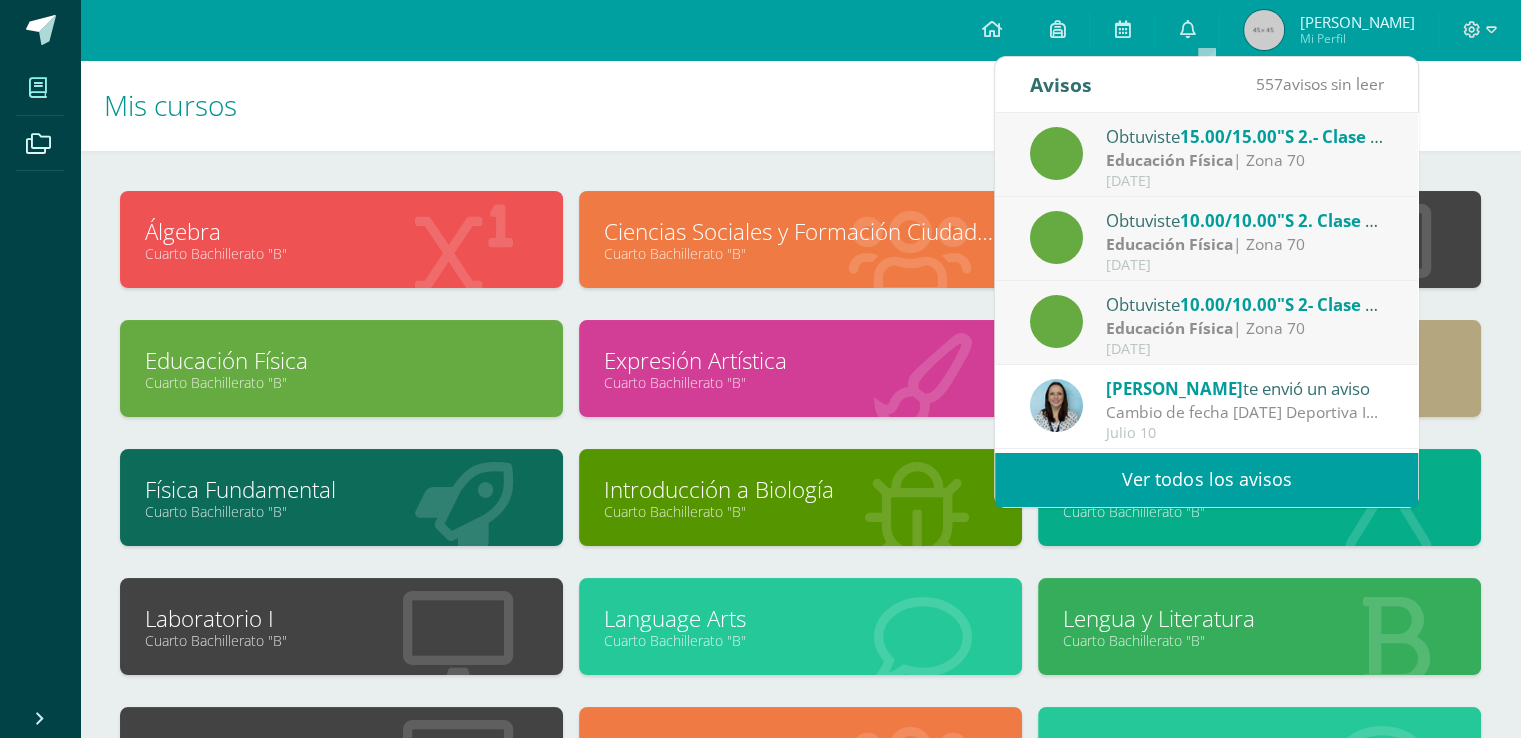 click on "Ver todos los avisos" at bounding box center [1206, 479] 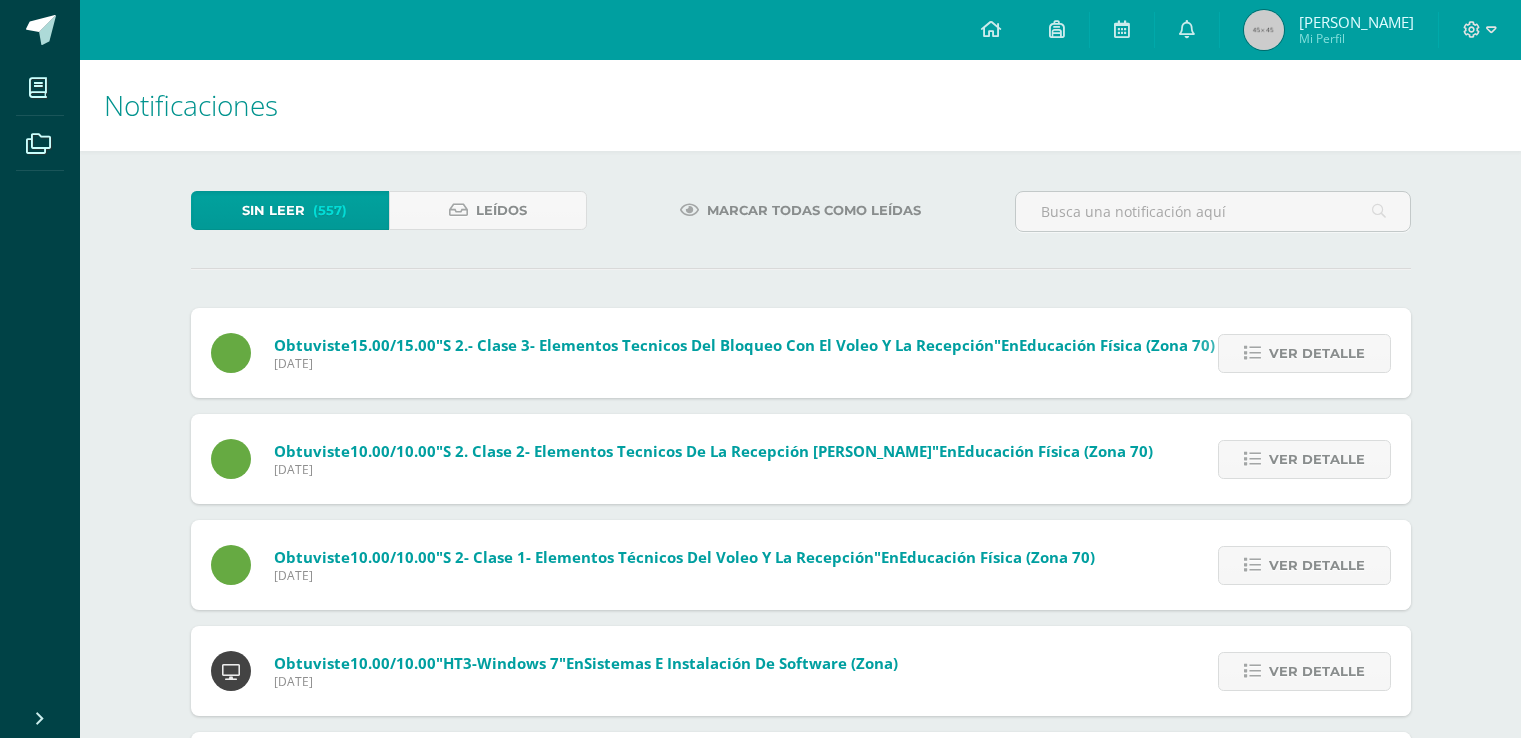 scroll, scrollTop: 0, scrollLeft: 0, axis: both 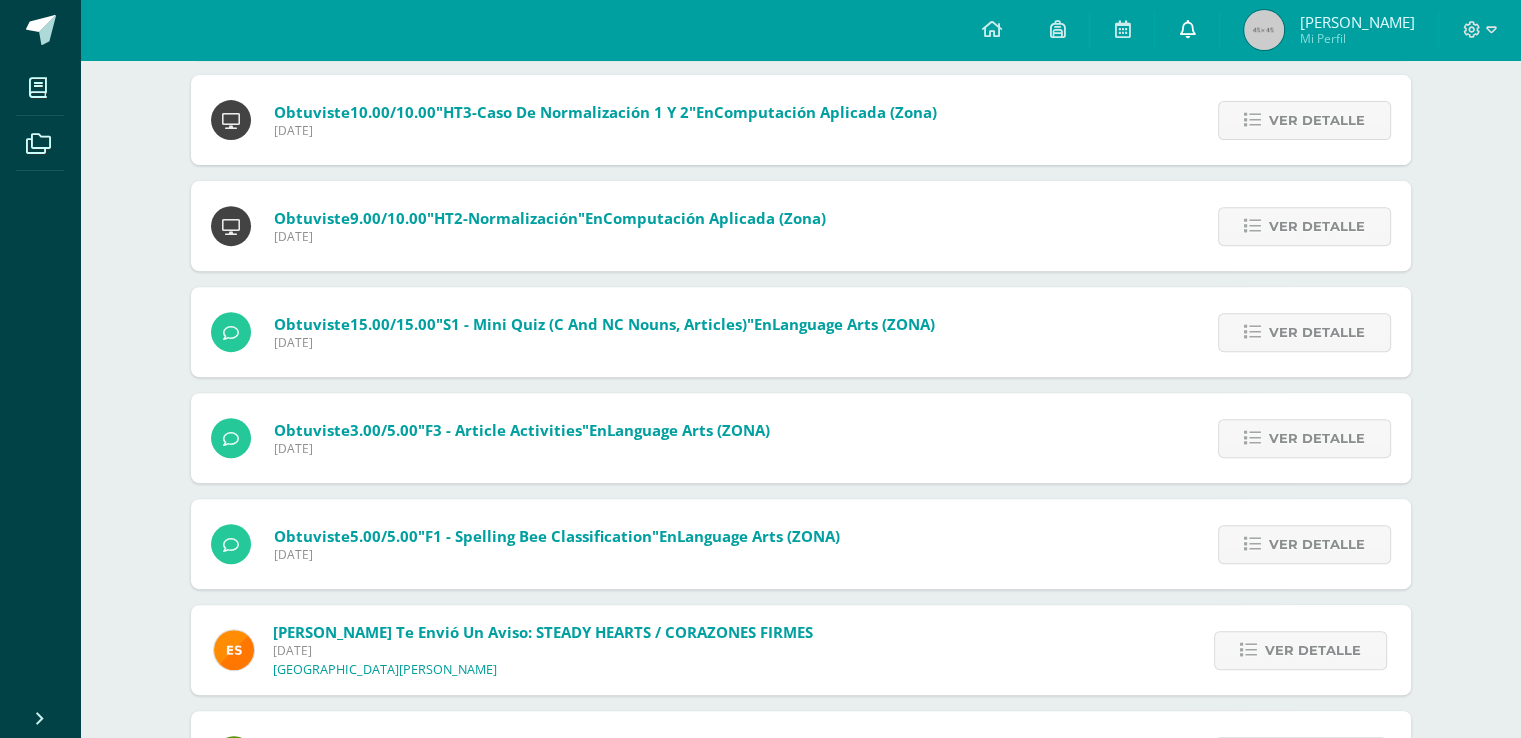 click at bounding box center [1187, 30] 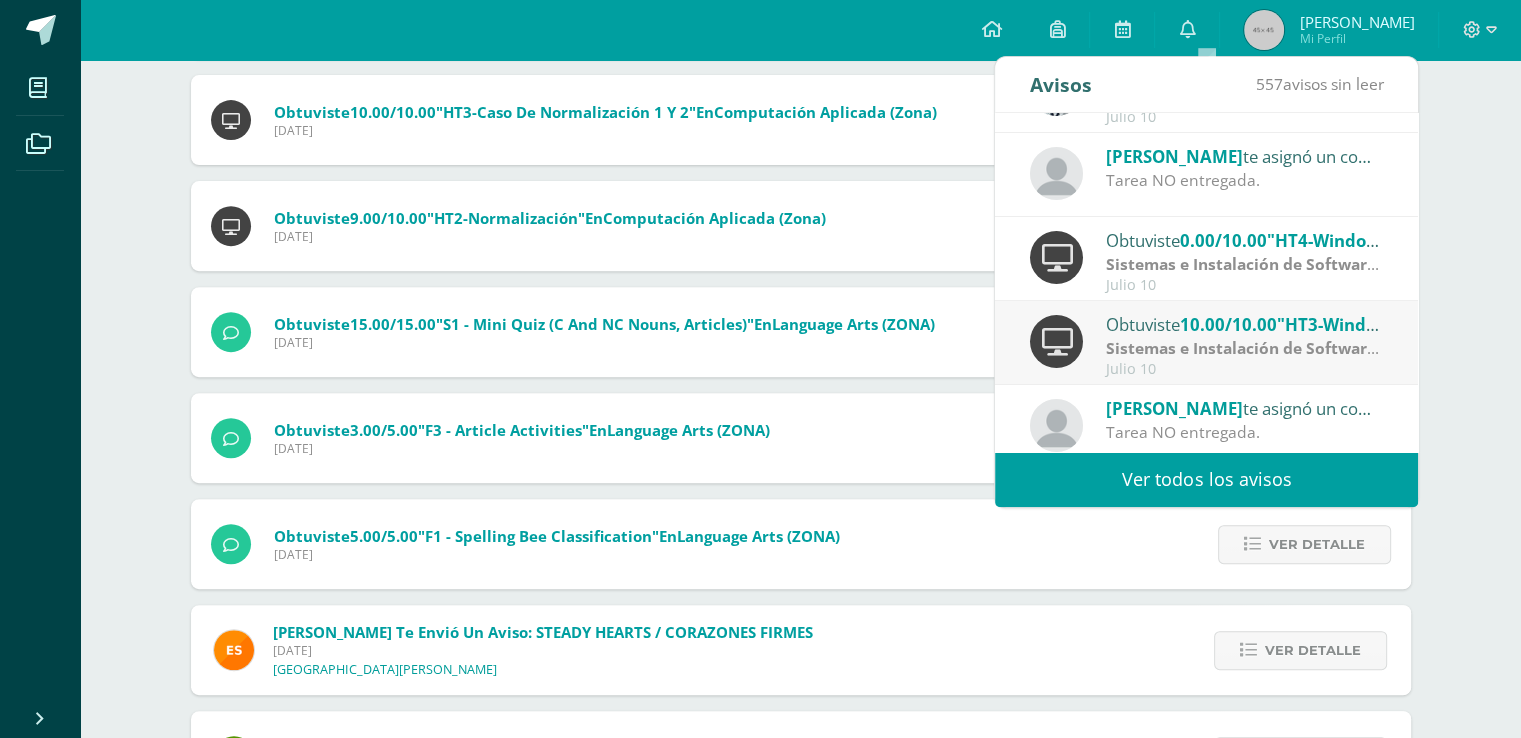 scroll, scrollTop: 332, scrollLeft: 0, axis: vertical 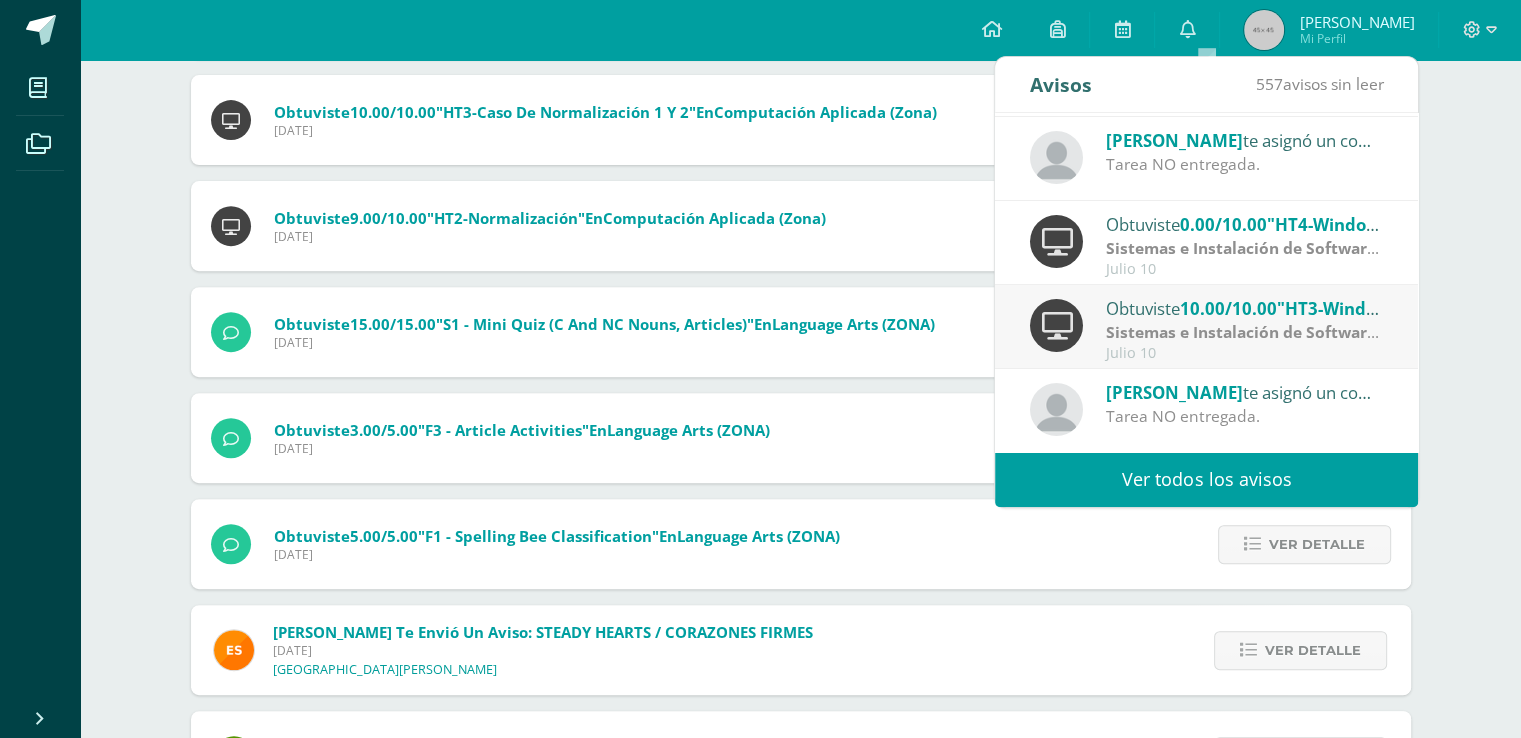 click on "Tarea NO entregada." at bounding box center [1245, 416] 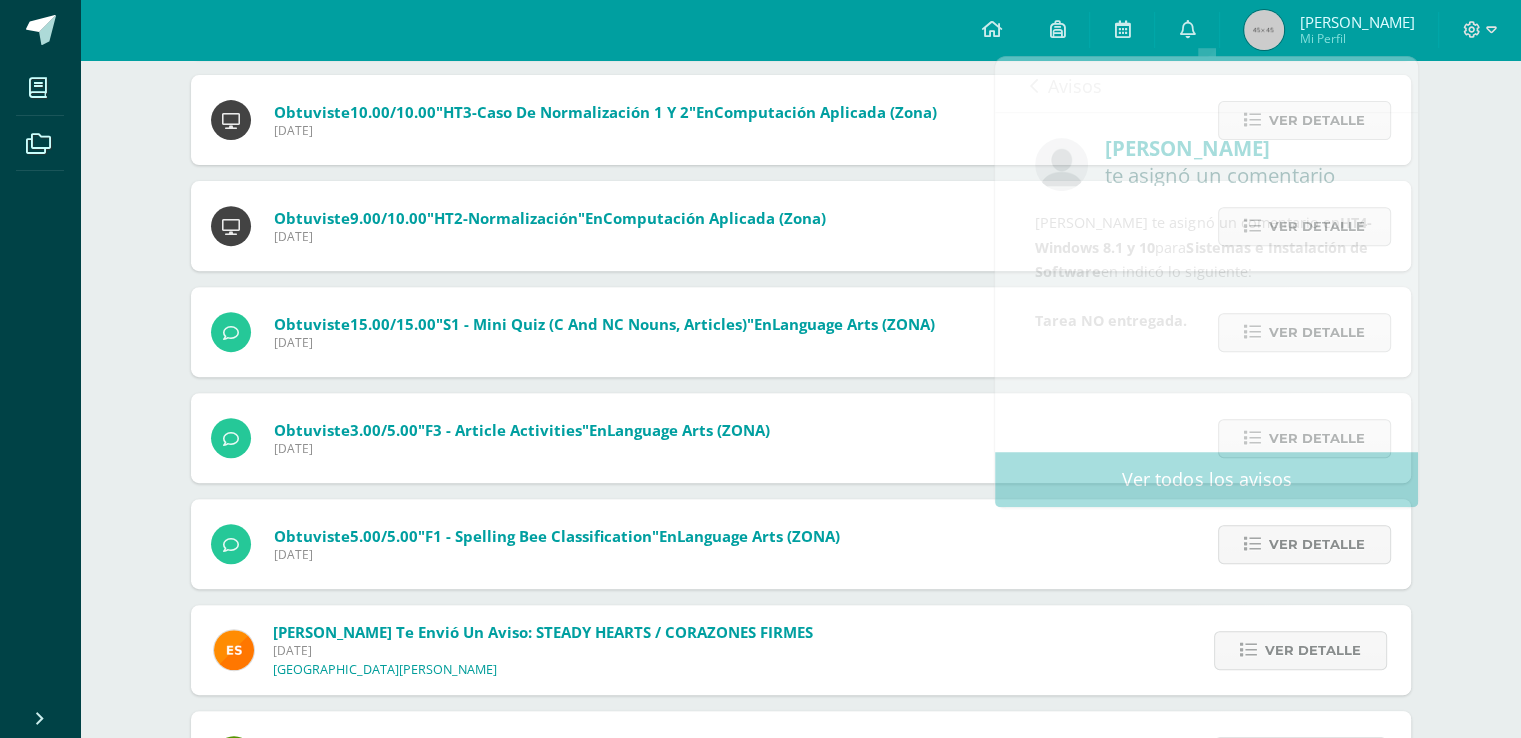 click on "Notificaciones Sin leer (557) Leídos Marcar todas como leídas
Obtuviste
15.00/15.00  "S   2.- Clase 3-  Elementos  tecnicos  del bloqueo  con el voleo y la recepción"
en
Educación Física (Zona 70)
Viernes 11 de Julio de 2025
Ver detalle
Obtuviste
15.00/15.00  "S   2.- Clase 3-  Elementos  tecnicos  del bloqueo  con el voleo y la recepción"
en
Educación Física
Obtuviste
10.00/10.00  "S 2. Clase 2-  Elementos tecnicos de la  recepción de balón"
en
Educación Física (Zona 70)
Viernes 11 de Julio de 2025
Ver detalle
Obtuviste
10.00/10.00  "S 2. Clase 2-  Elementos tecnicos de la  recepción de balón"
en" at bounding box center [800, 1040] 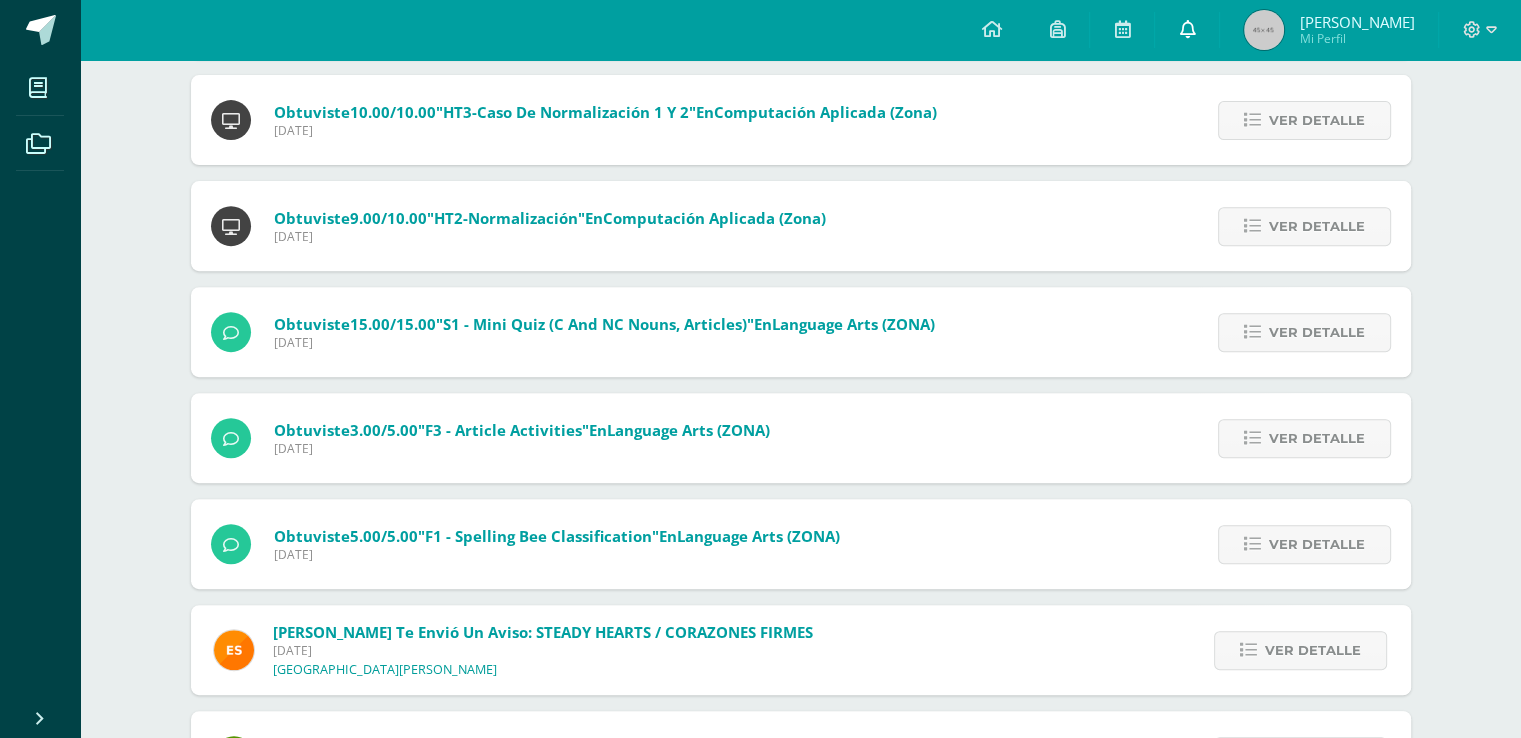 click at bounding box center [1187, 29] 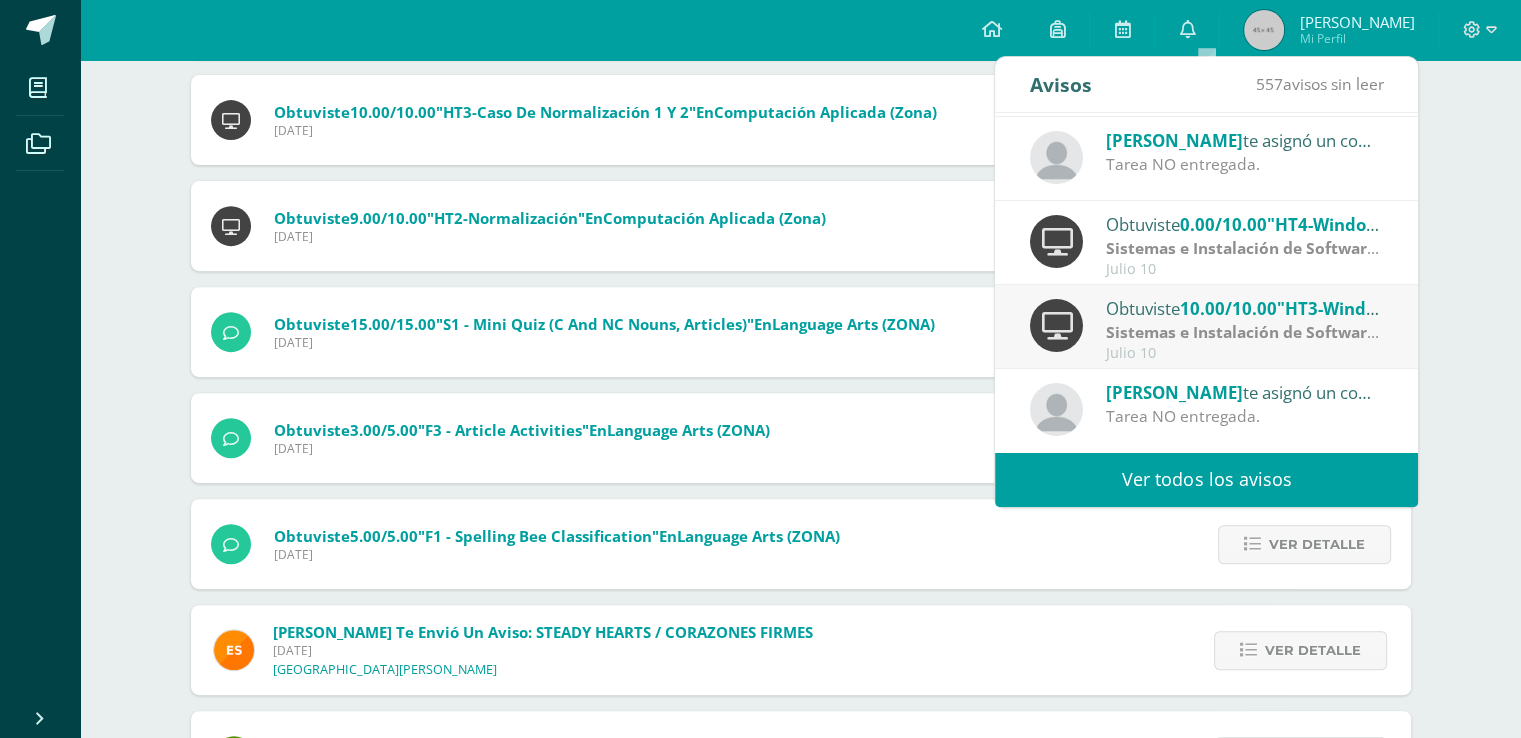click on "0.00/10.00" at bounding box center (1223, 224) 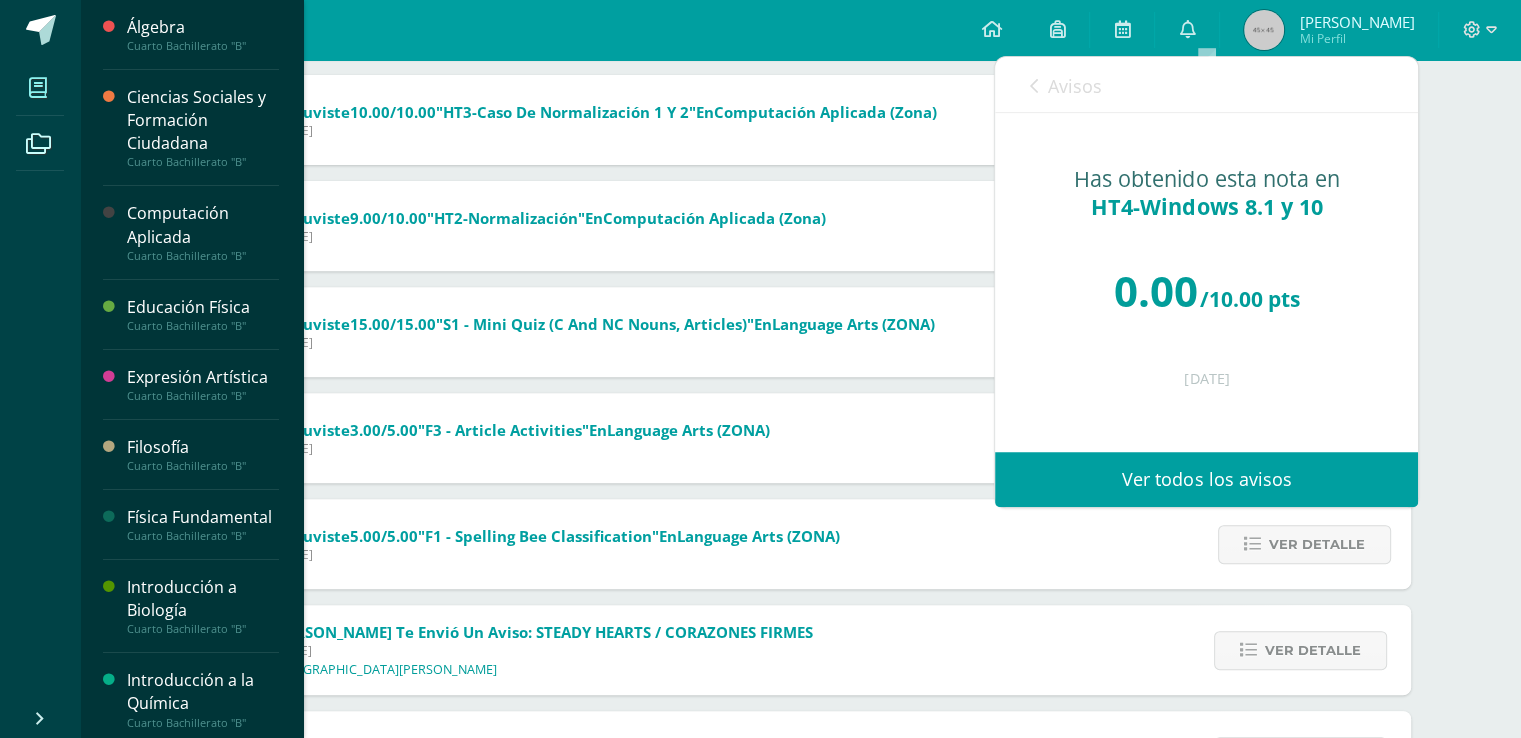 click at bounding box center [38, 87] 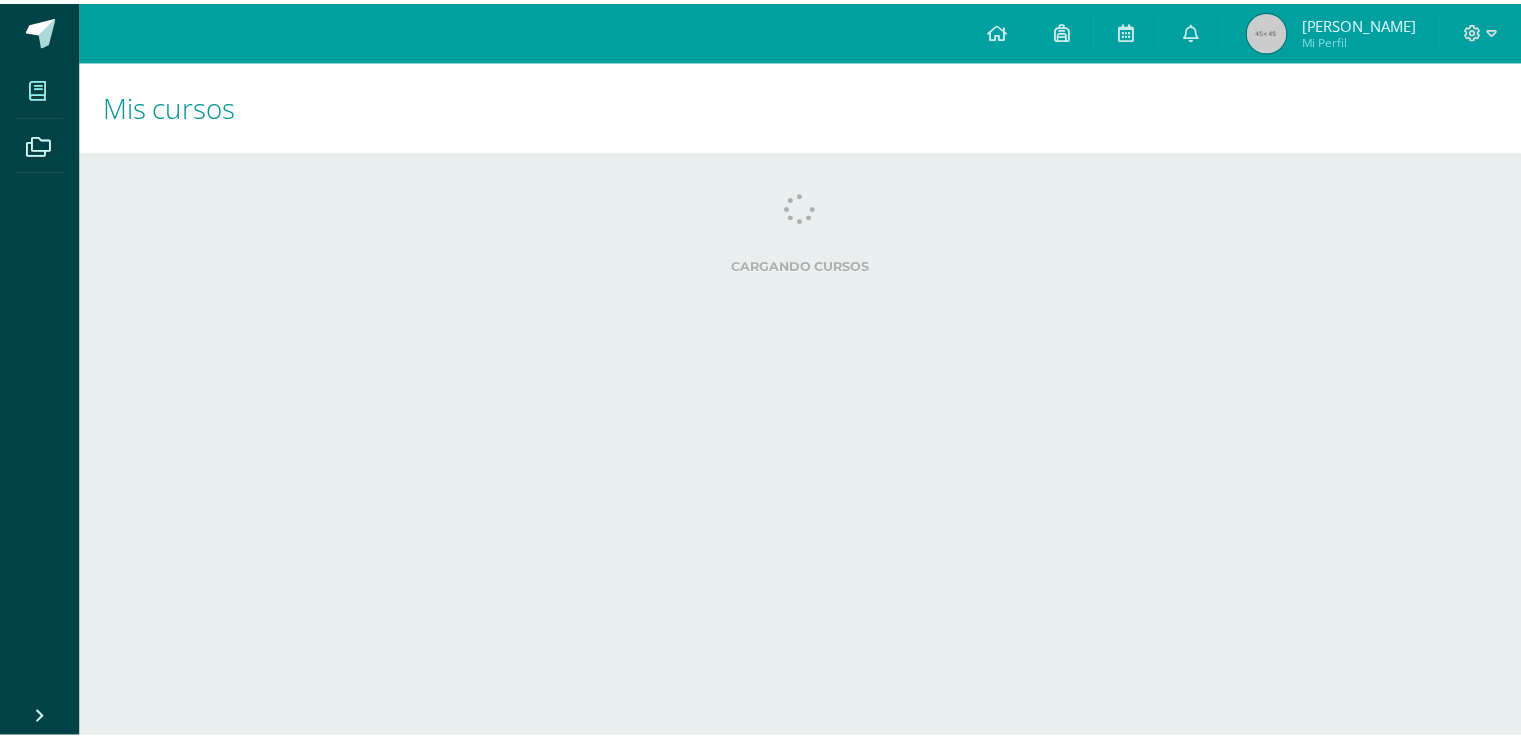 scroll, scrollTop: 0, scrollLeft: 0, axis: both 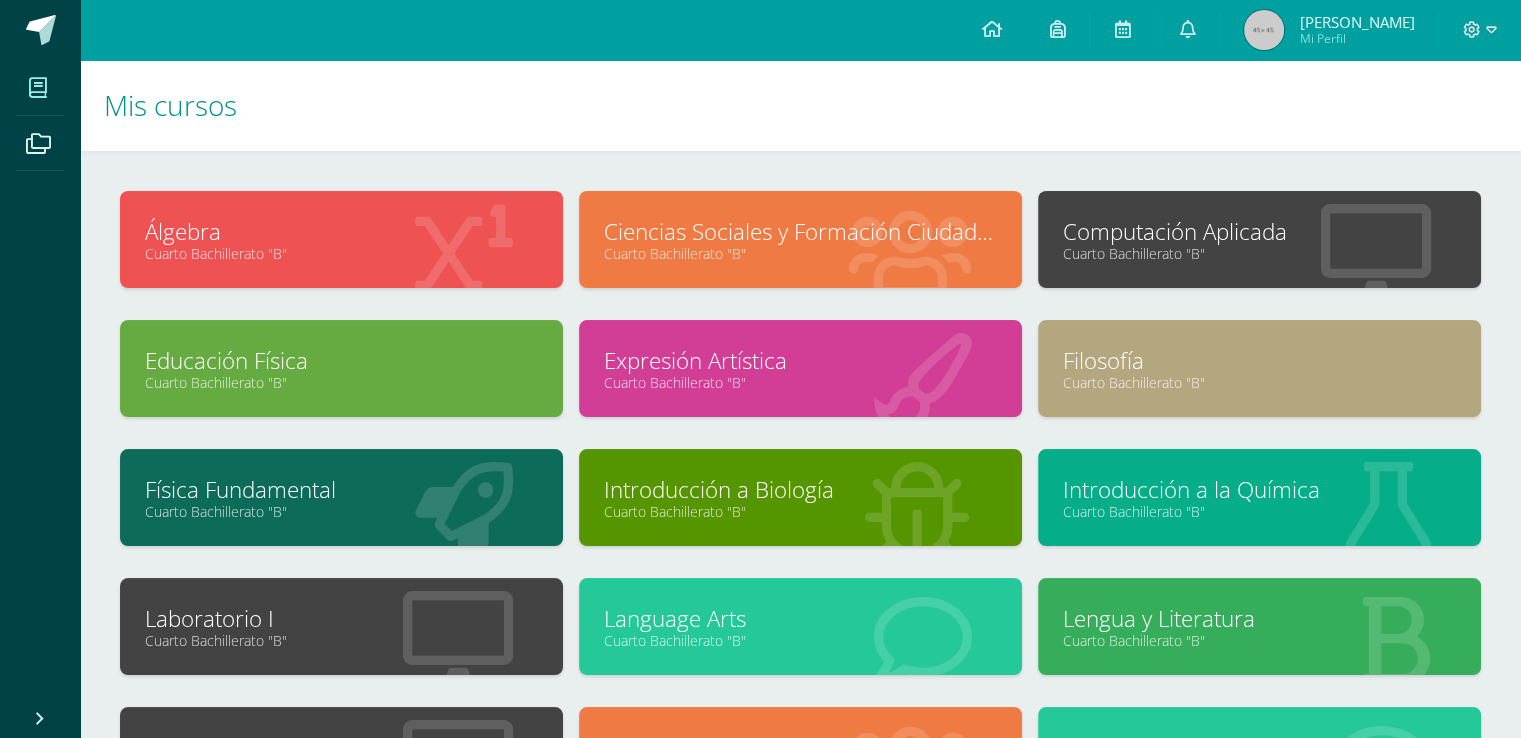 click on "Computación Aplicada" at bounding box center [1259, 231] 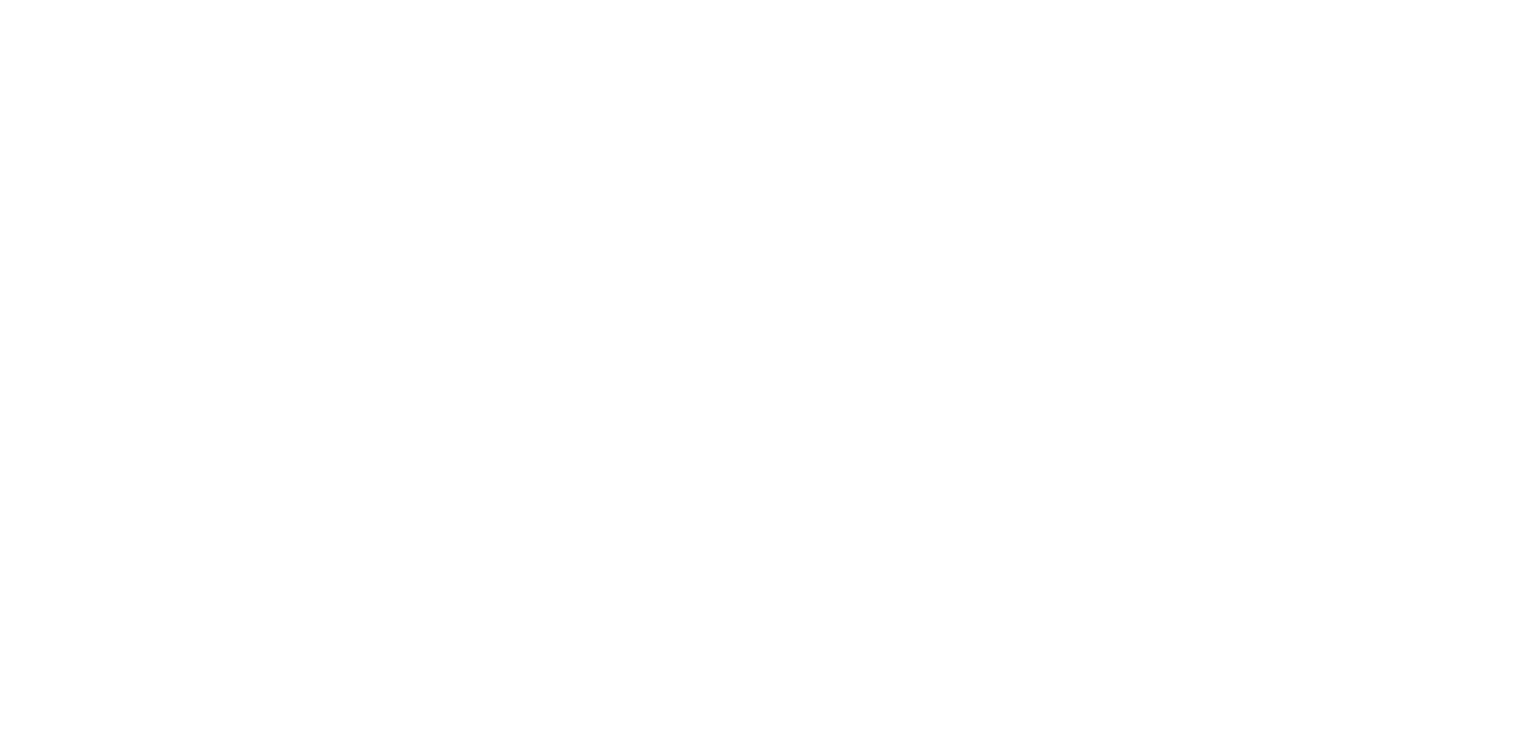 scroll, scrollTop: 0, scrollLeft: 0, axis: both 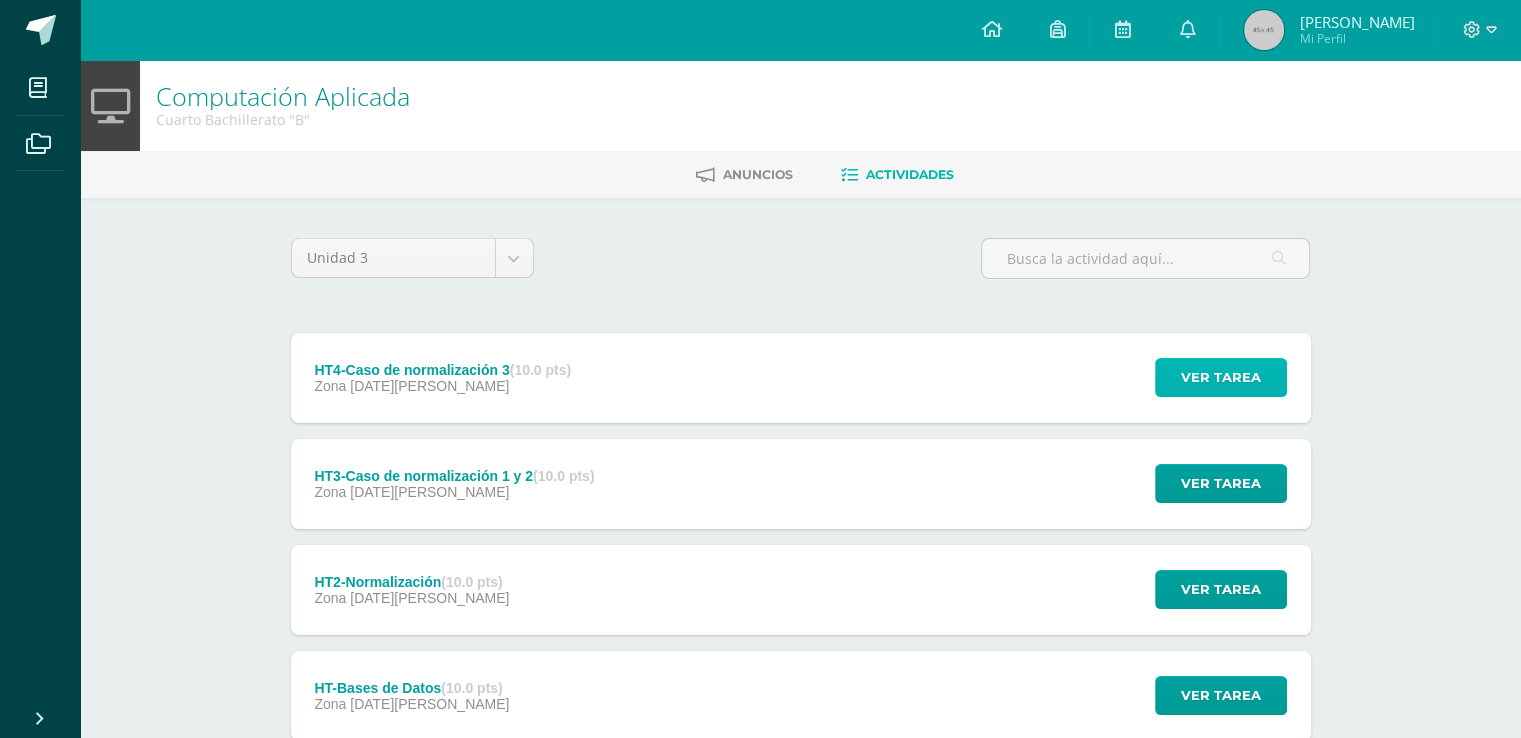 click on "Ver tarea" at bounding box center [1221, 377] 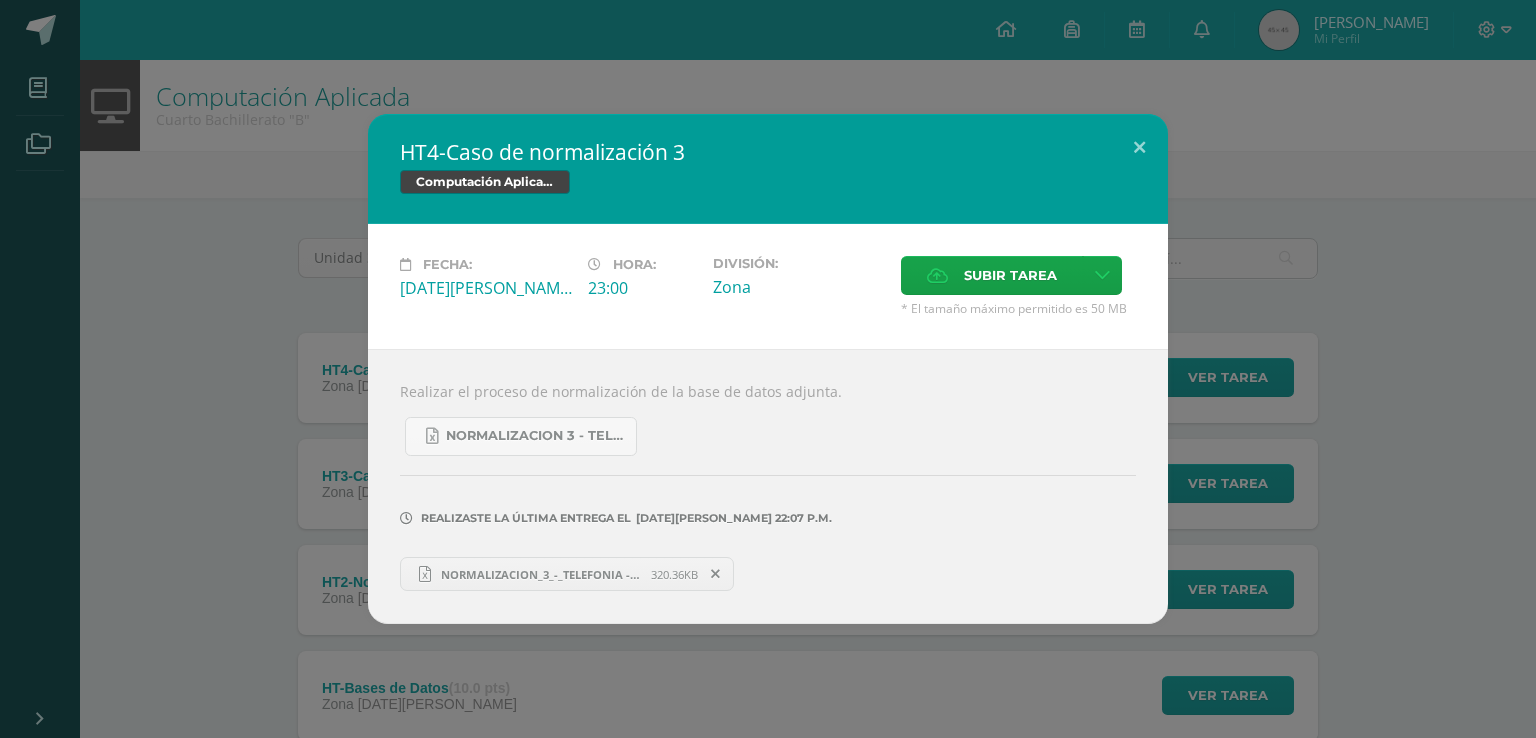 click on "HT4-Caso de normalización 3
Computación Aplicada
Fecha:
[DATE][PERSON_NAME]:
23:00
División:" at bounding box center (768, 369) 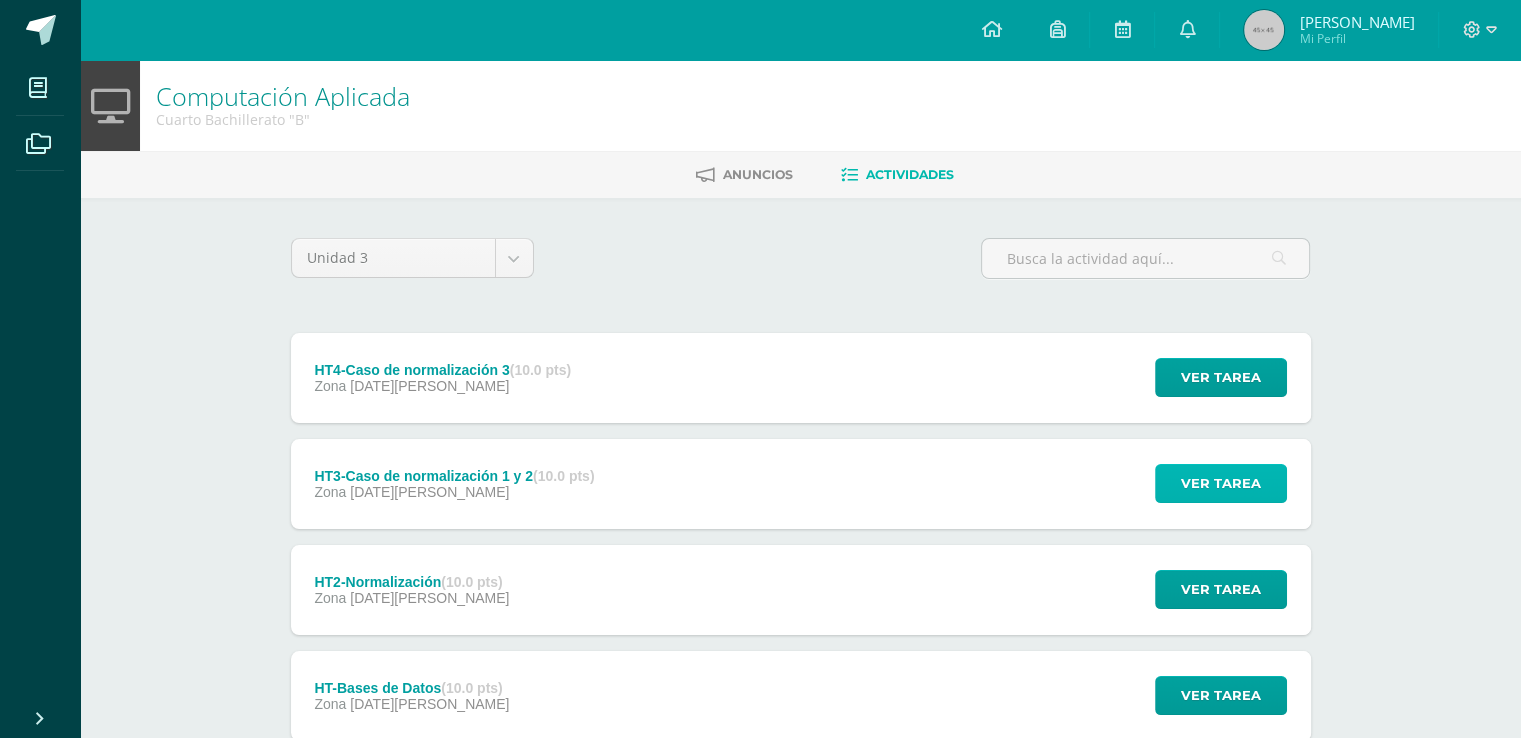 click on "Ver tarea" at bounding box center [1221, 483] 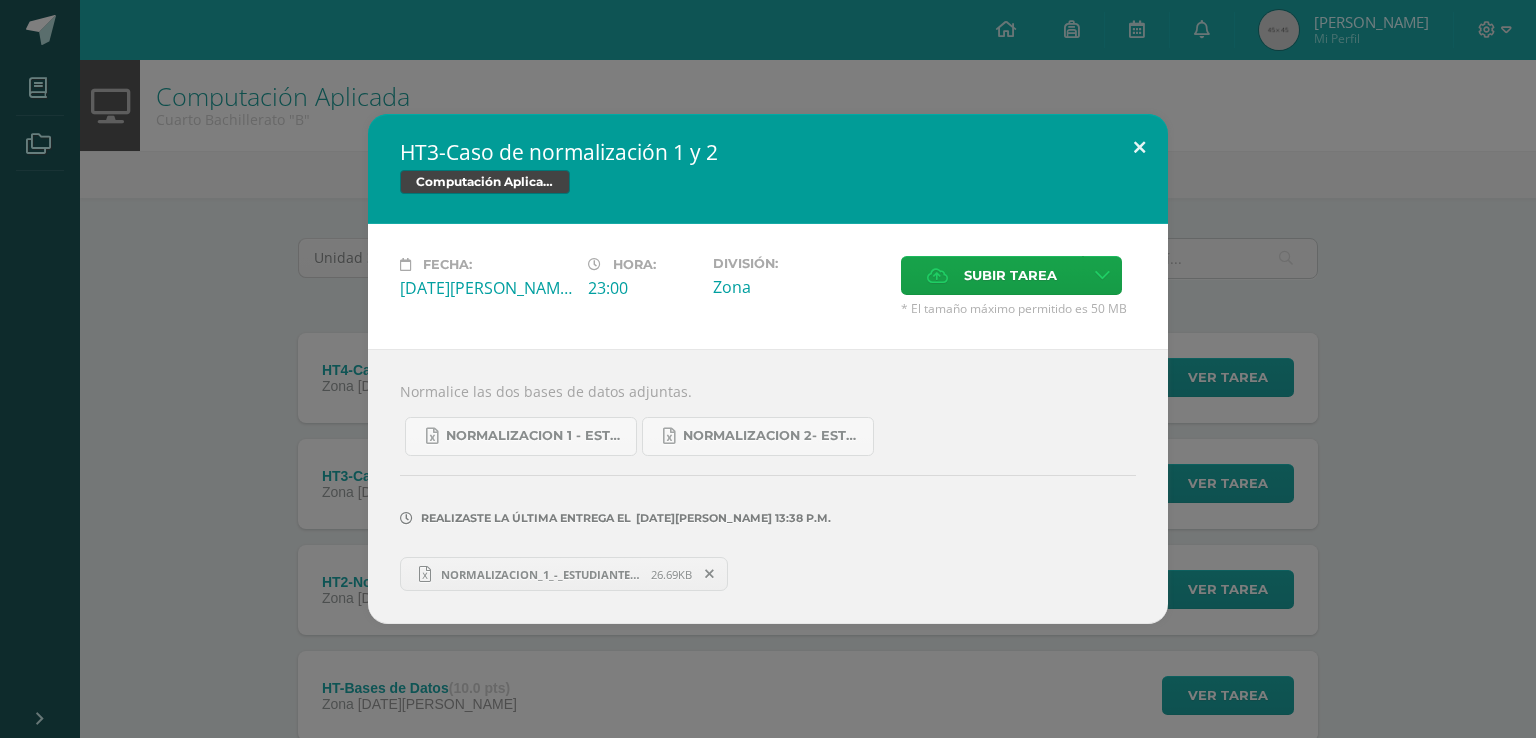 click at bounding box center (1139, 148) 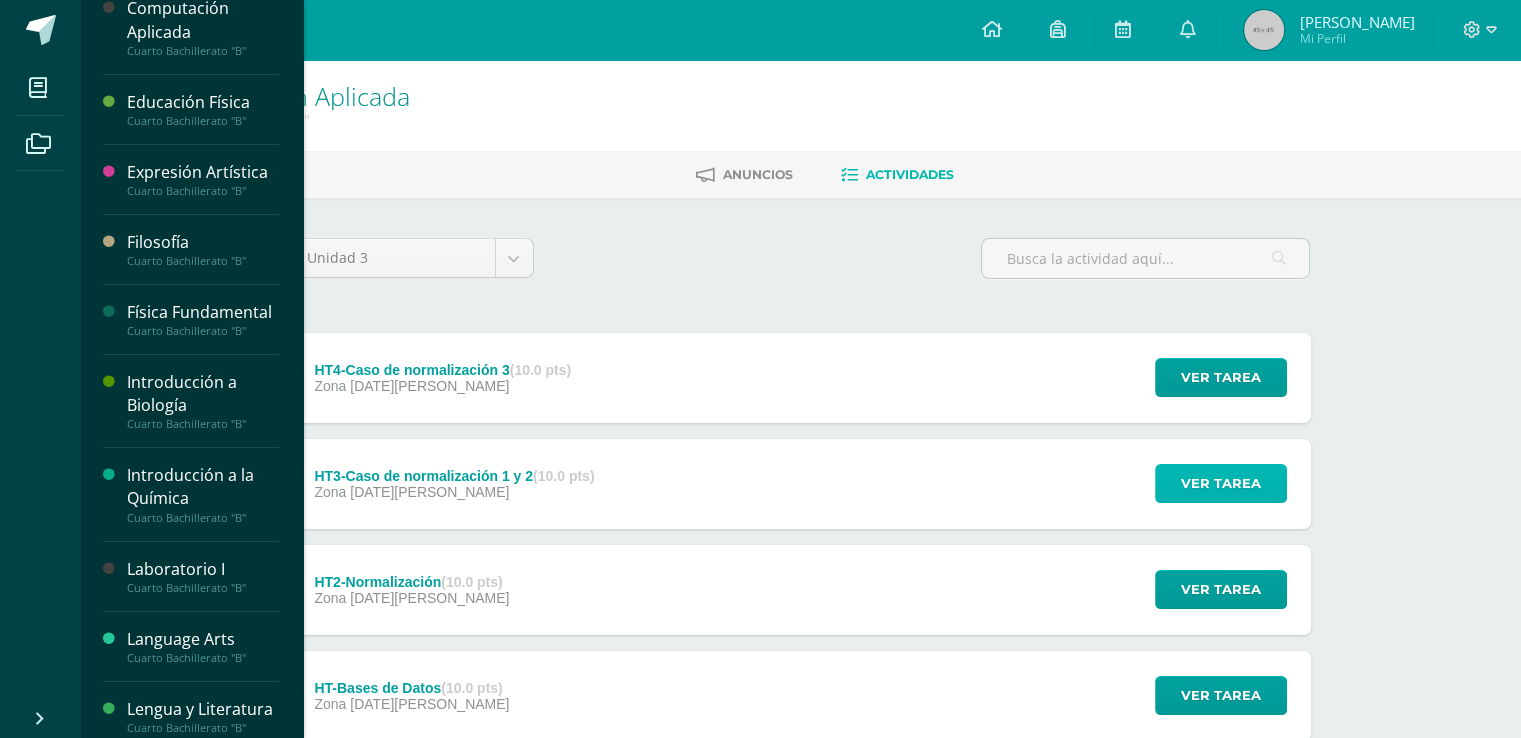 scroll, scrollTop: 293, scrollLeft: 0, axis: vertical 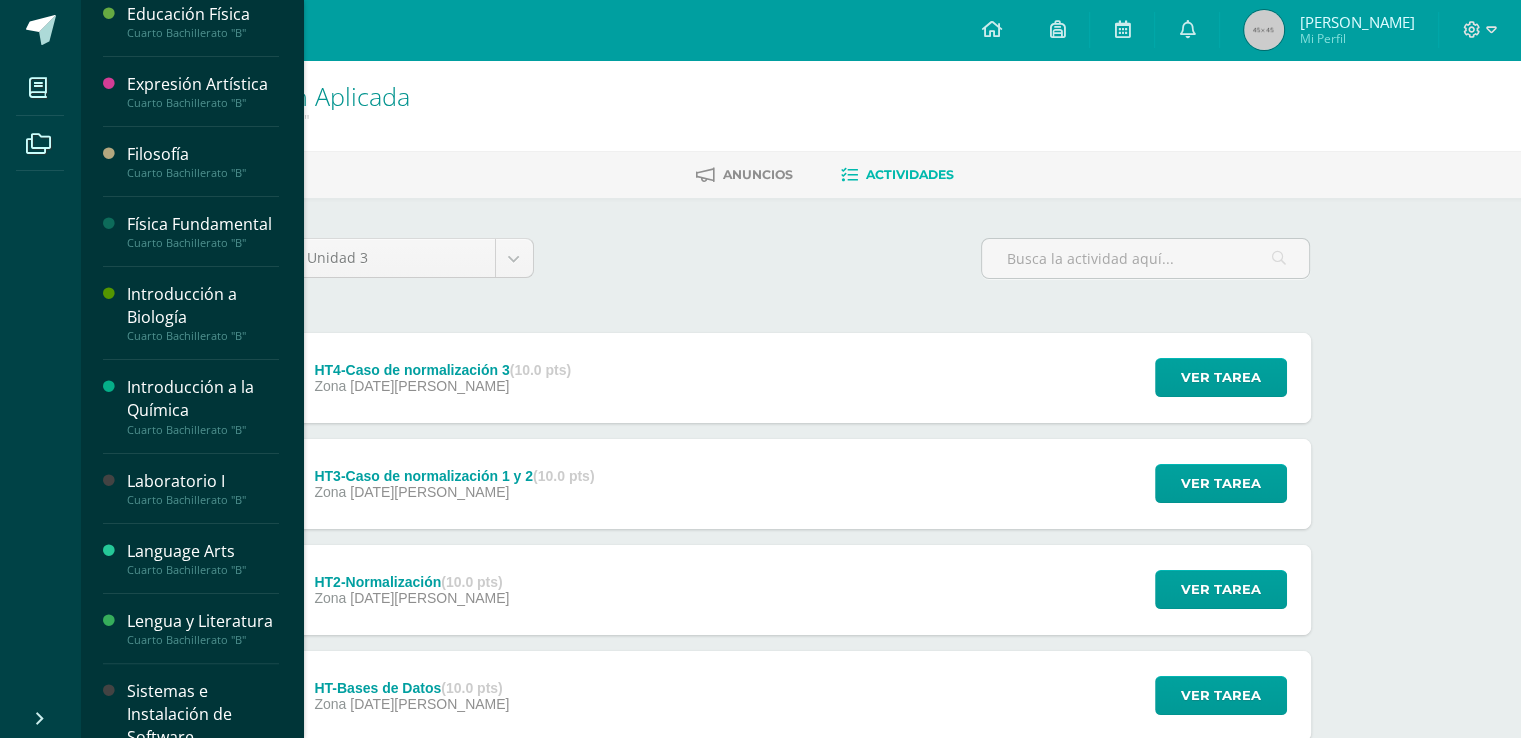 click on "Laboratorio I
Cuarto
Bachillerato
"B"" at bounding box center [191, 489] 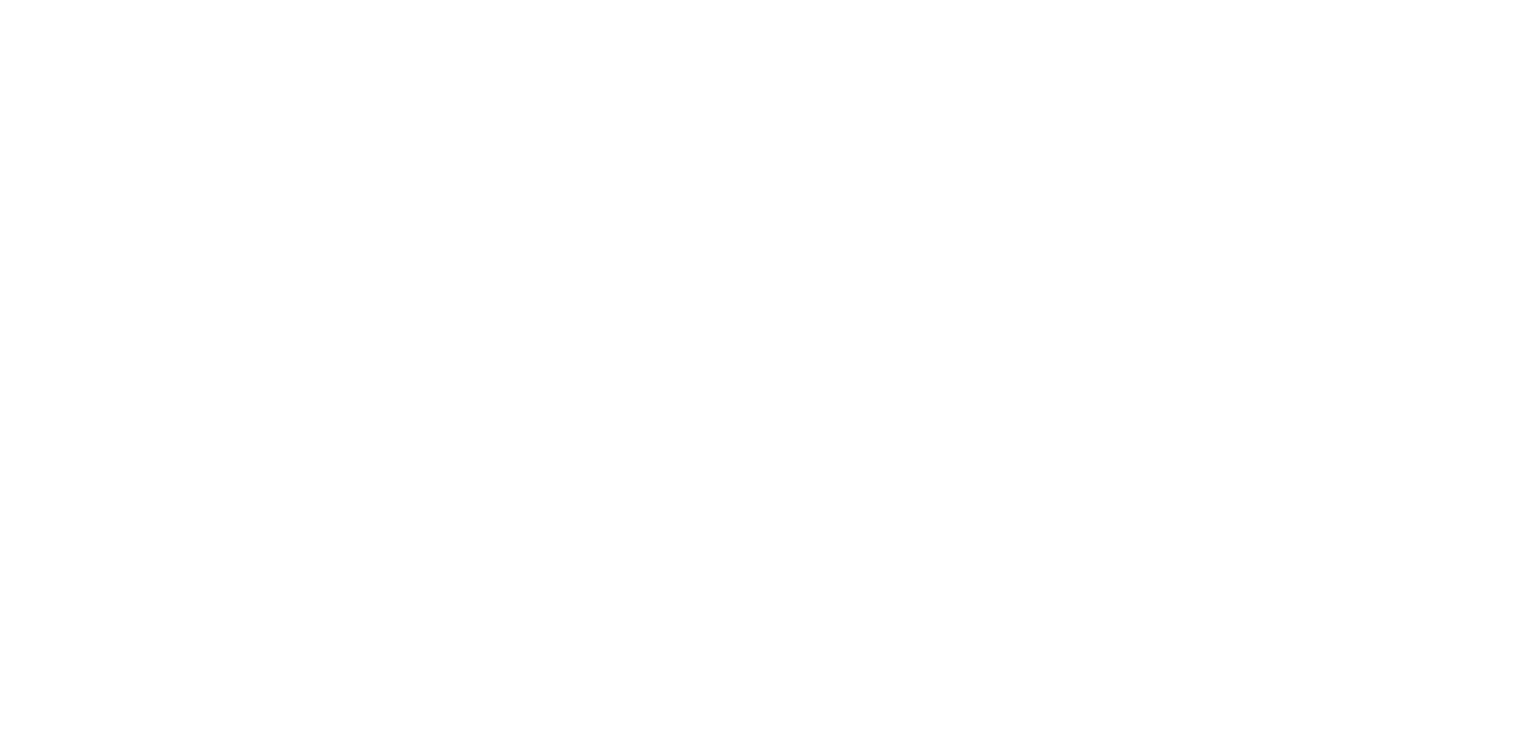 scroll, scrollTop: 0, scrollLeft: 0, axis: both 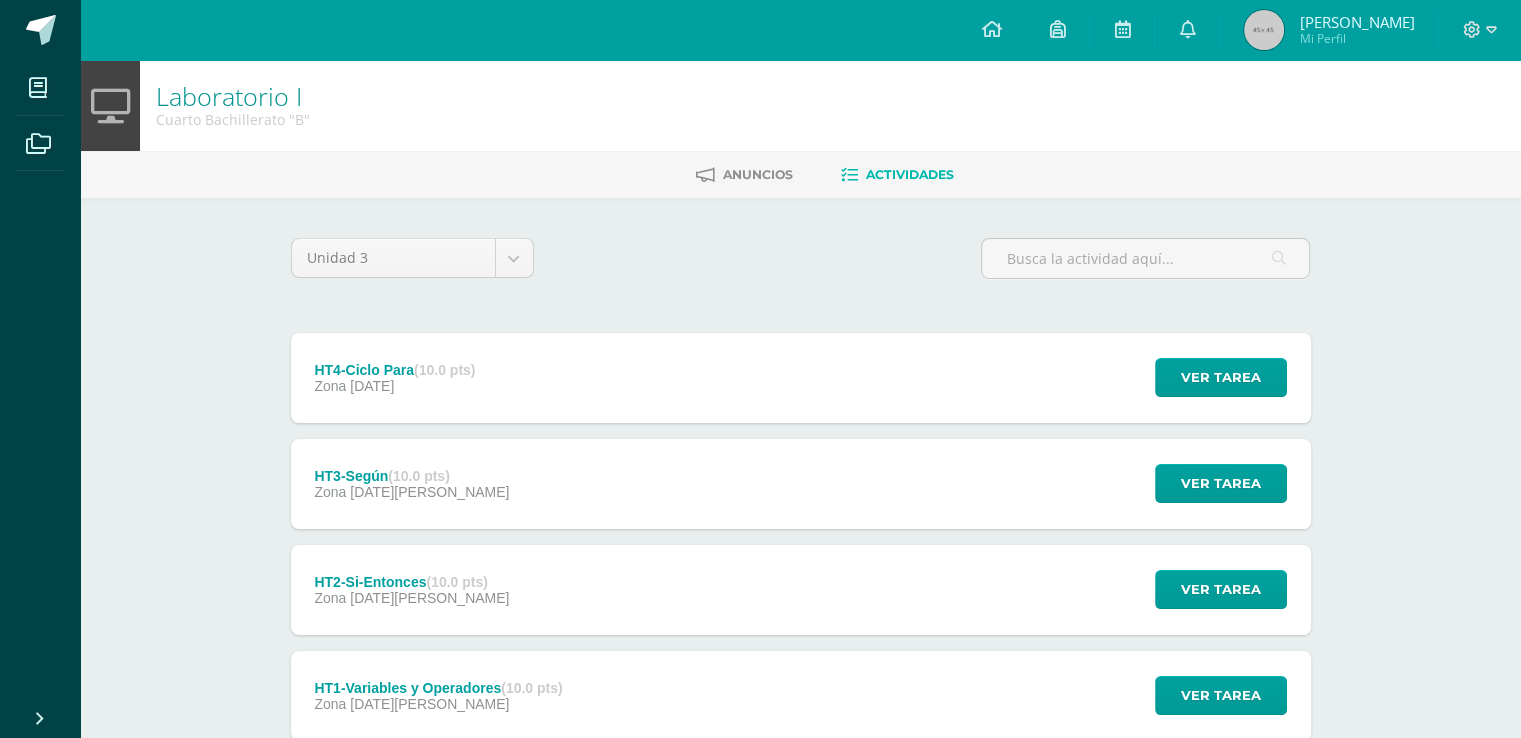 drag, startPoint x: 364, startPoint y: 497, endPoint x: 901, endPoint y: 423, distance: 542.0747 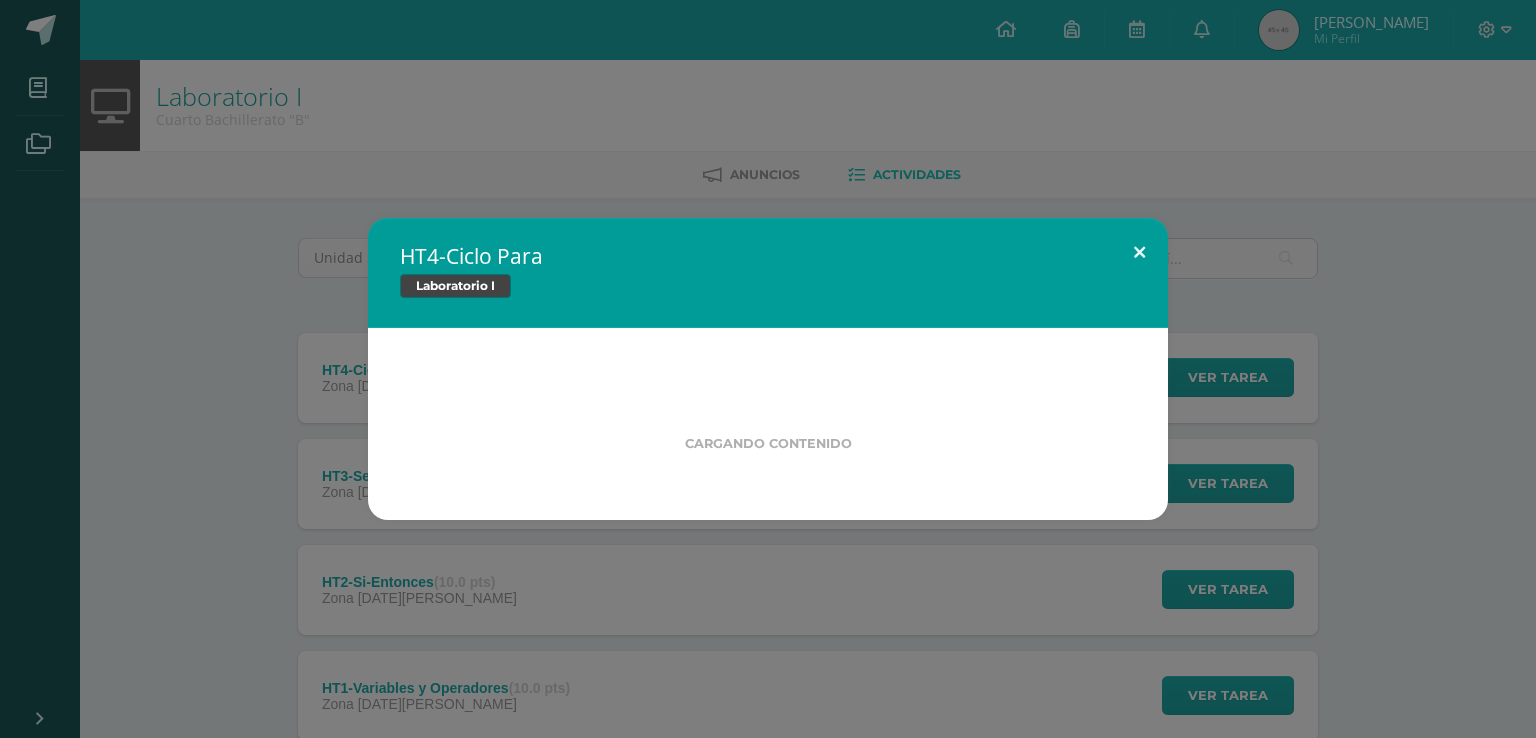 click at bounding box center [1139, 252] 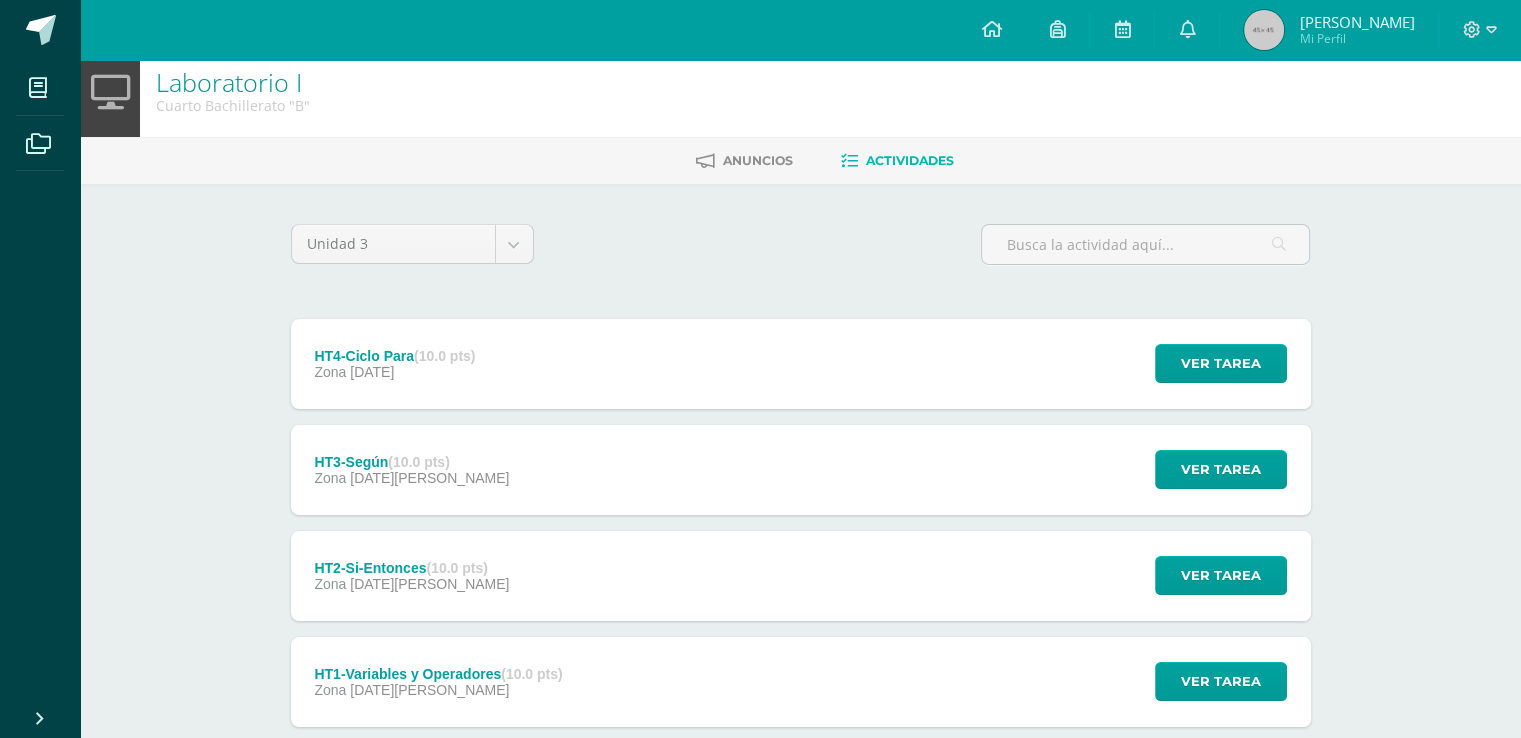 scroll, scrollTop: 20, scrollLeft: 0, axis: vertical 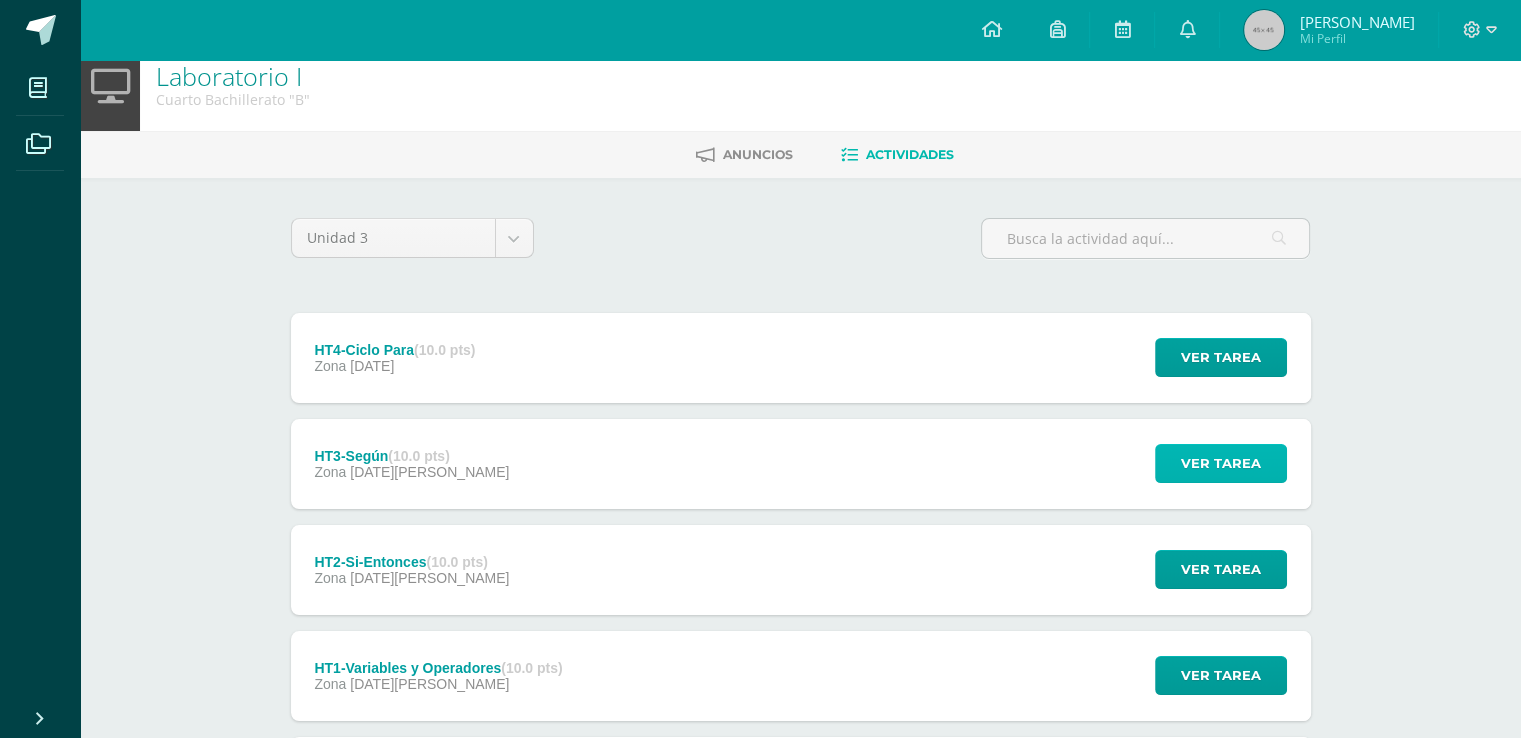 click on "Ver tarea" at bounding box center [1221, 463] 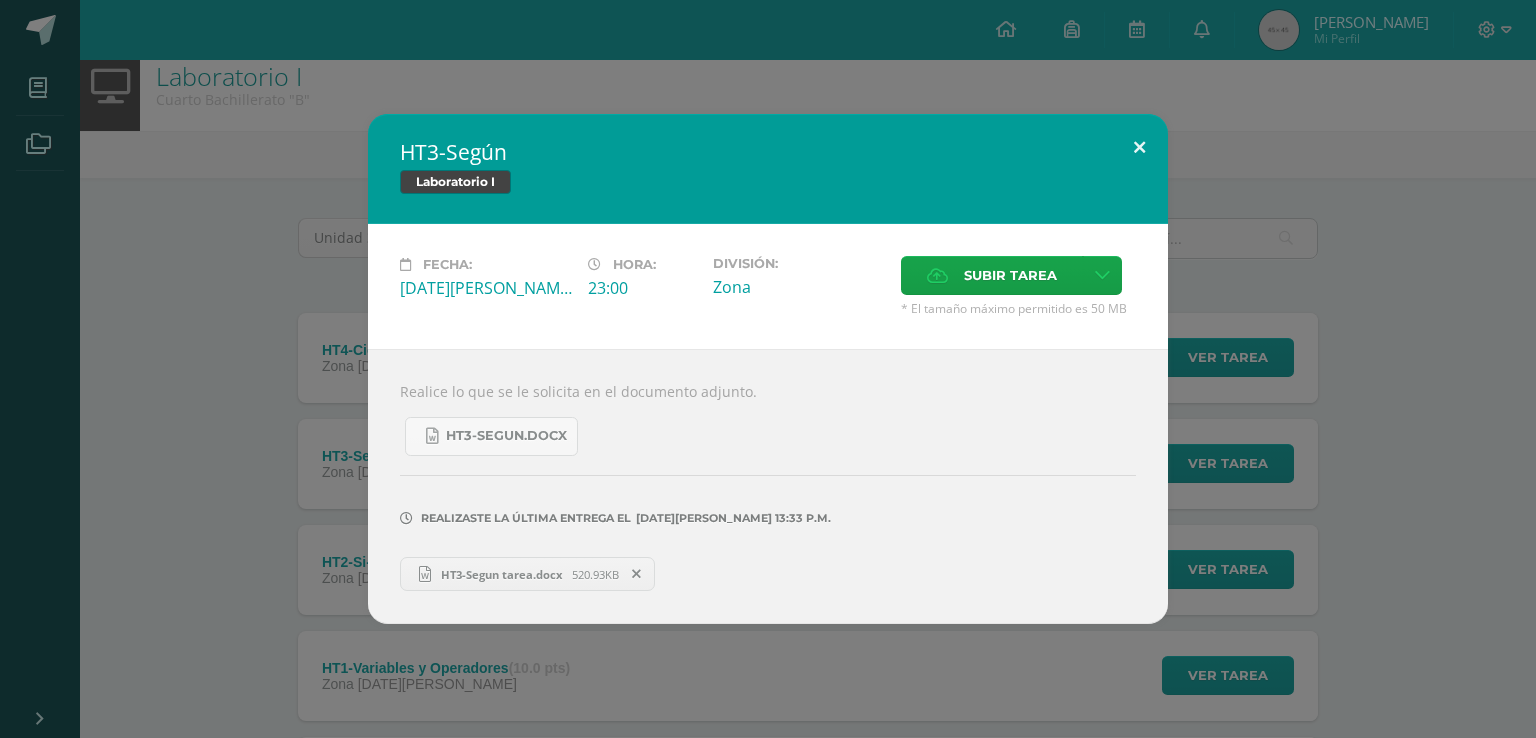click at bounding box center [1139, 148] 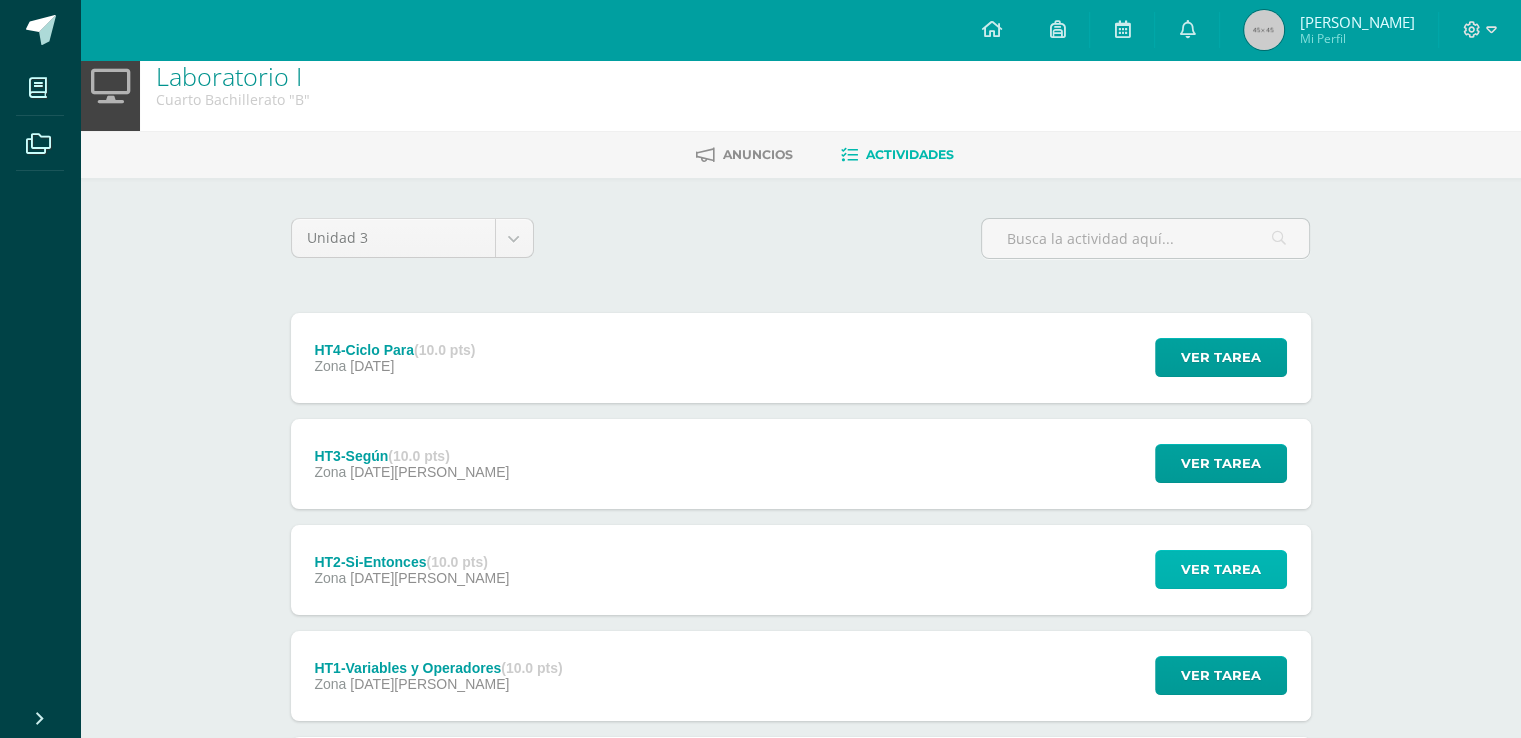click on "Ver tarea" at bounding box center (1221, 569) 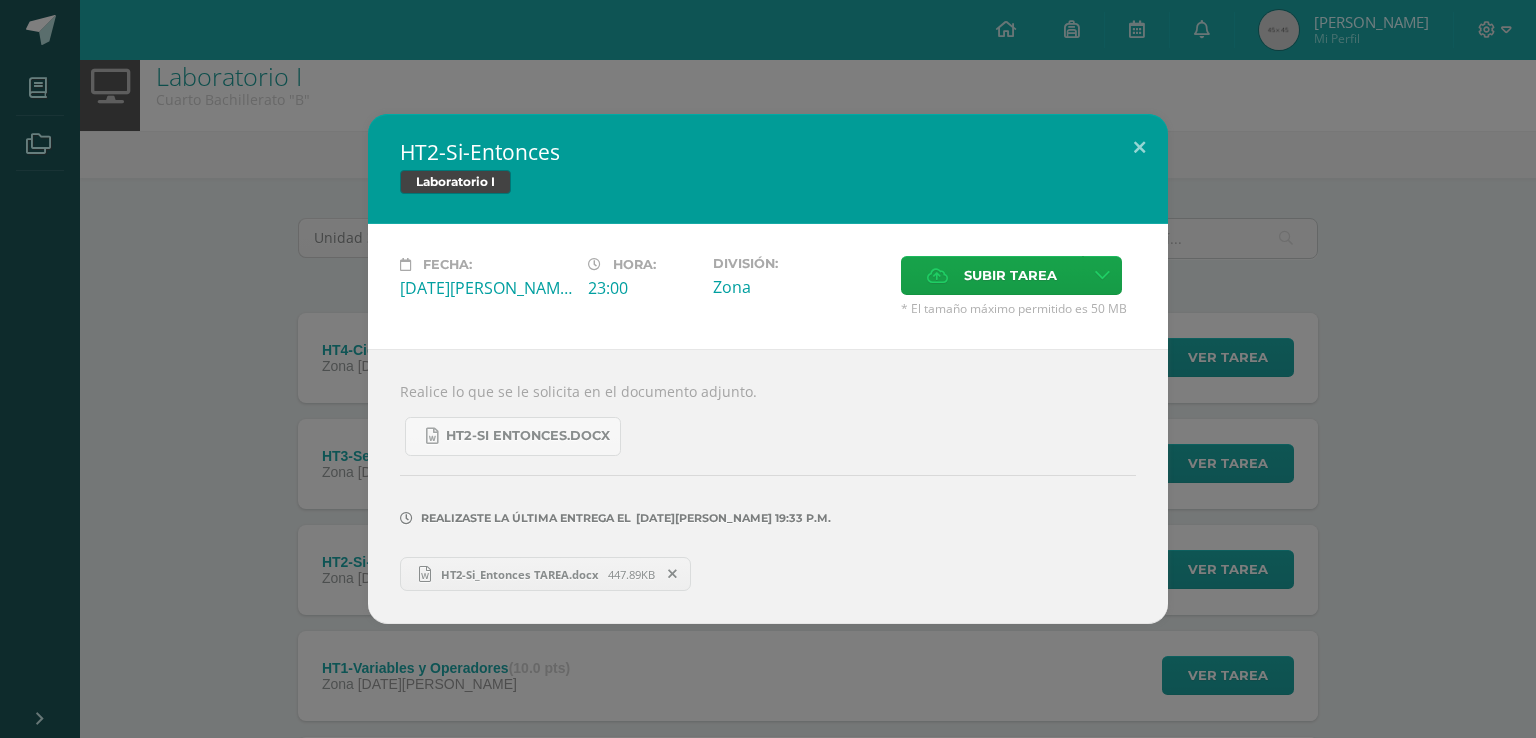 click on "HT2-Si-Entonces
Laboratorio I
Fecha:
Lunes 07 de Julio
Hora:
23:00
División:
Zona
Cancelar" at bounding box center [768, 369] 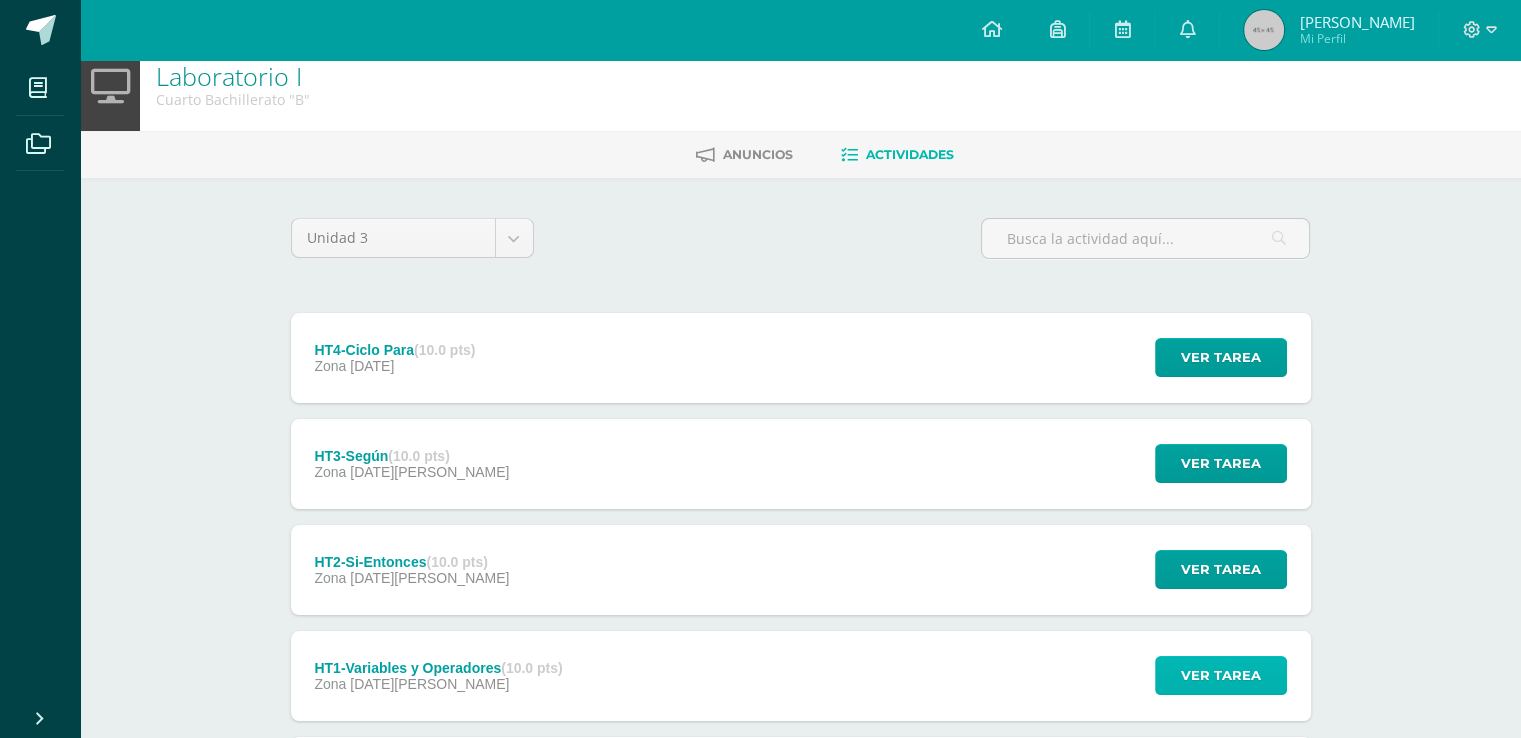 click on "Ver tarea" at bounding box center [1221, 675] 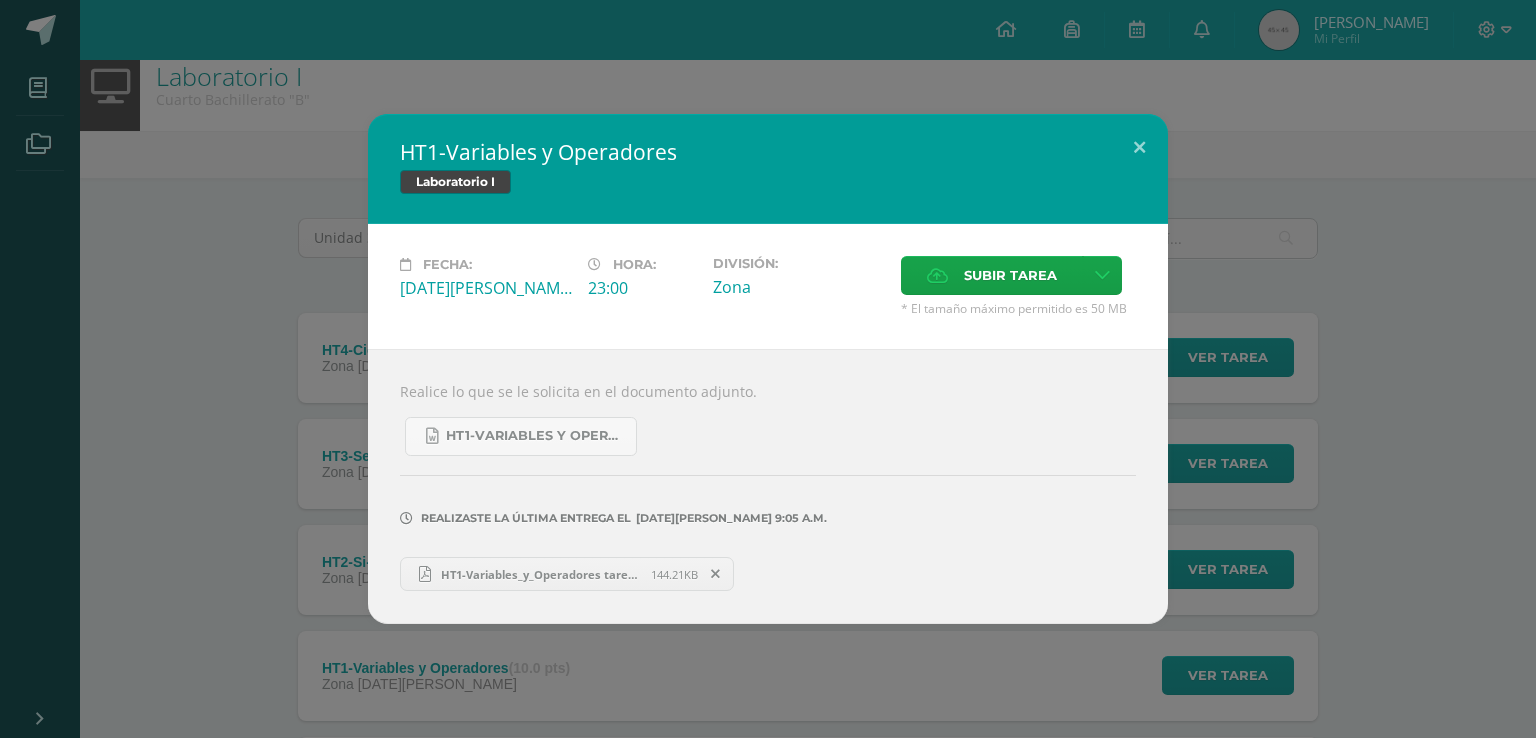 click on "HT1-Variables y Operadores
Laboratorio I
Fecha:
Viernes 04 de Julio
Hora:
23:00
División:
Subir tarea" at bounding box center (768, 369) 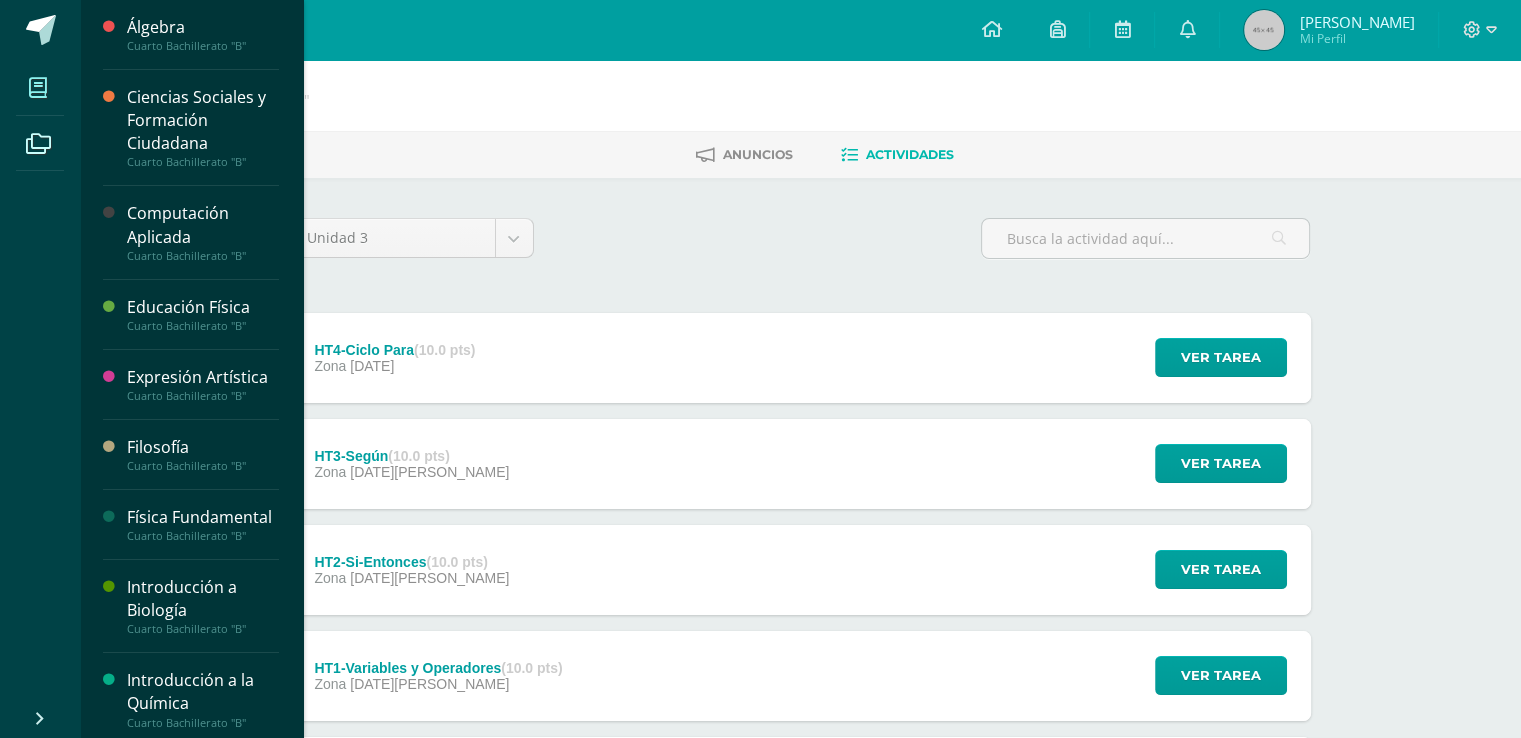 click at bounding box center [38, 88] 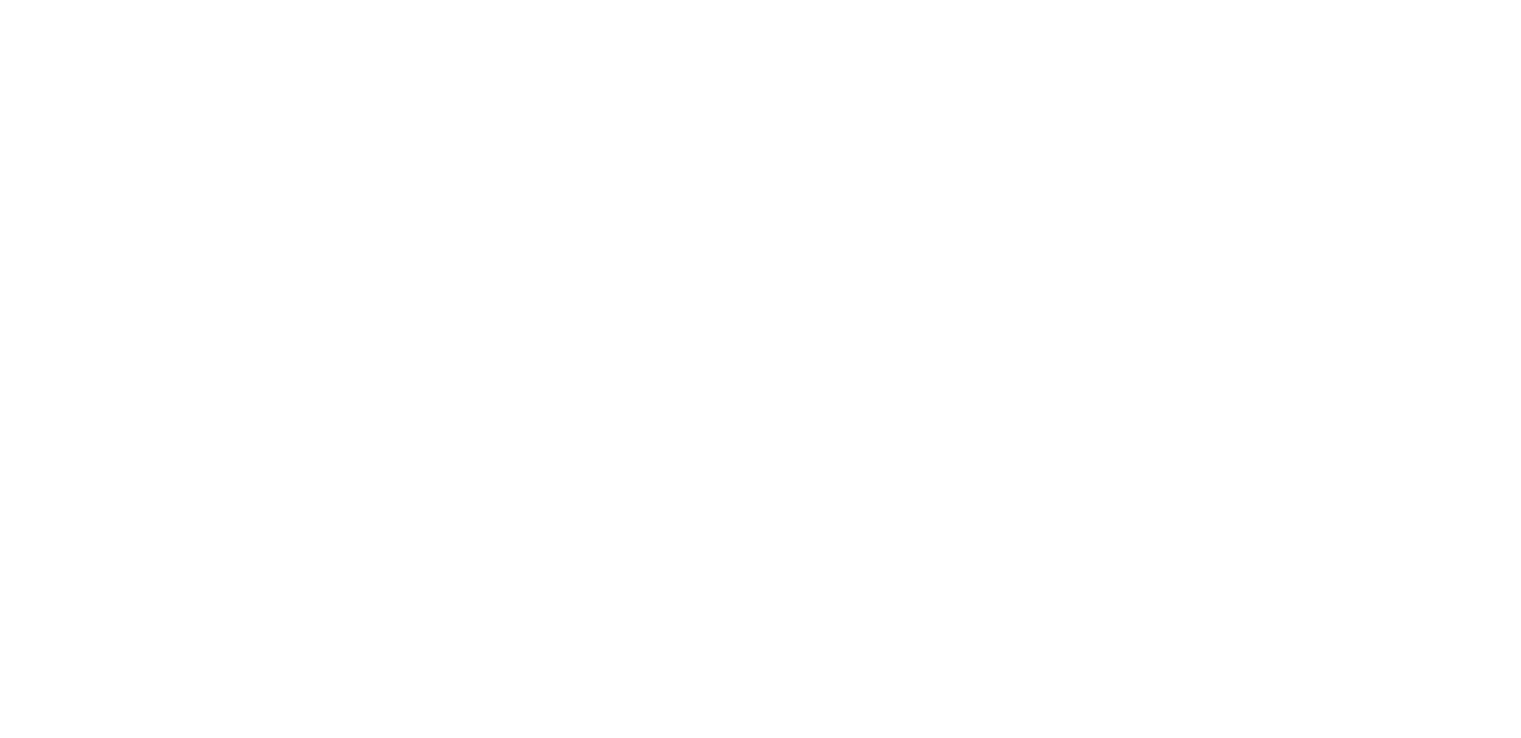 scroll, scrollTop: 0, scrollLeft: 0, axis: both 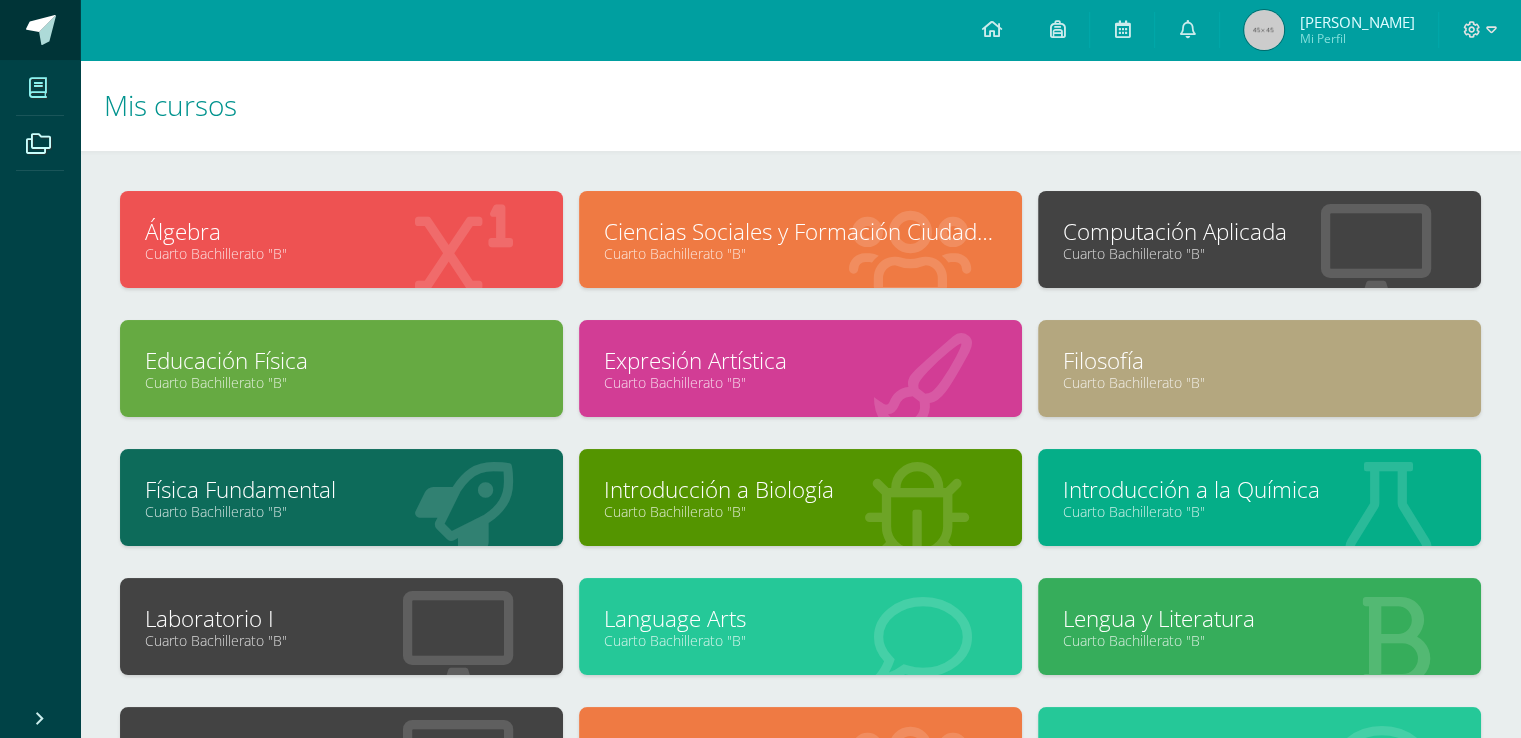 click at bounding box center (41, 30) 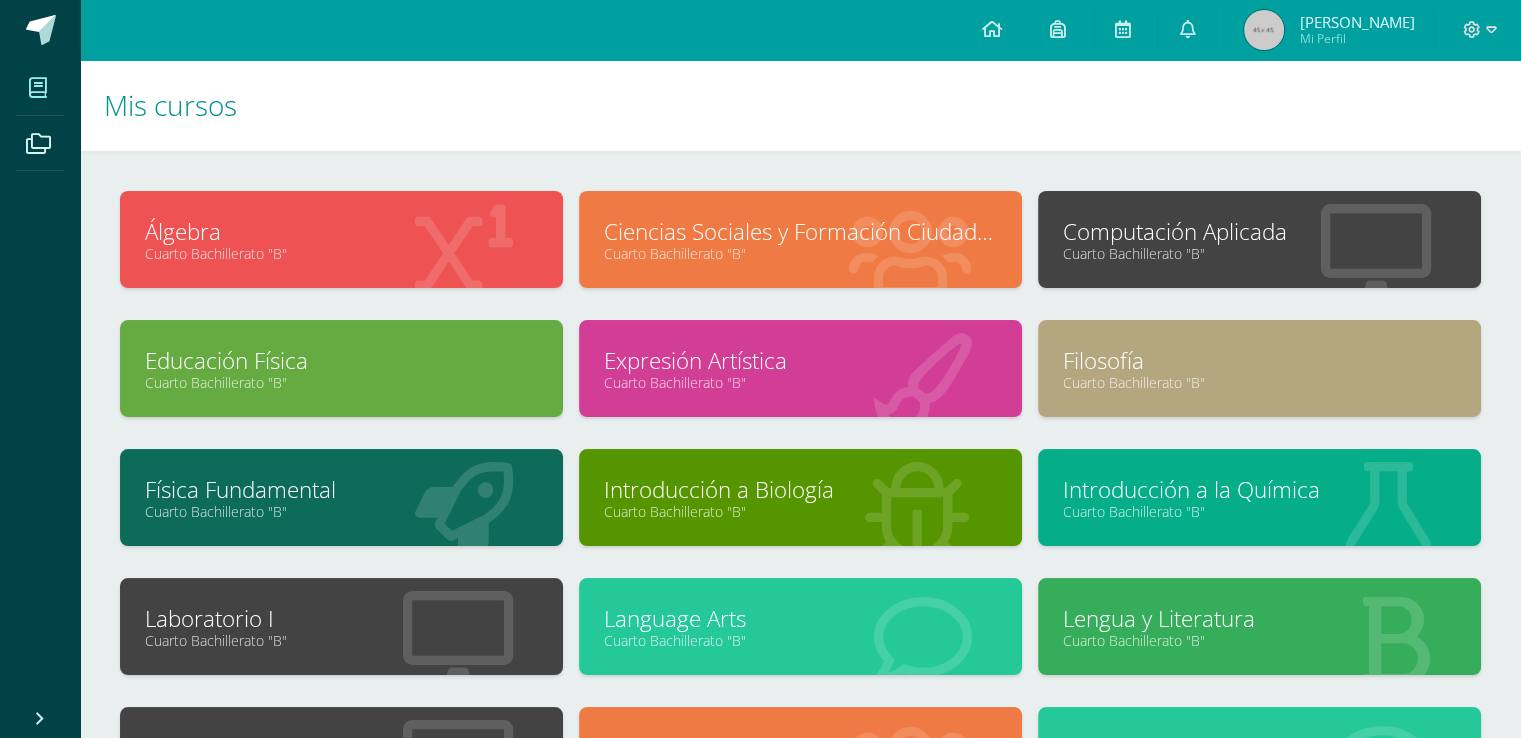 click on "Álgebra
Cuarto Bachillerato "B"" at bounding box center [341, 239] 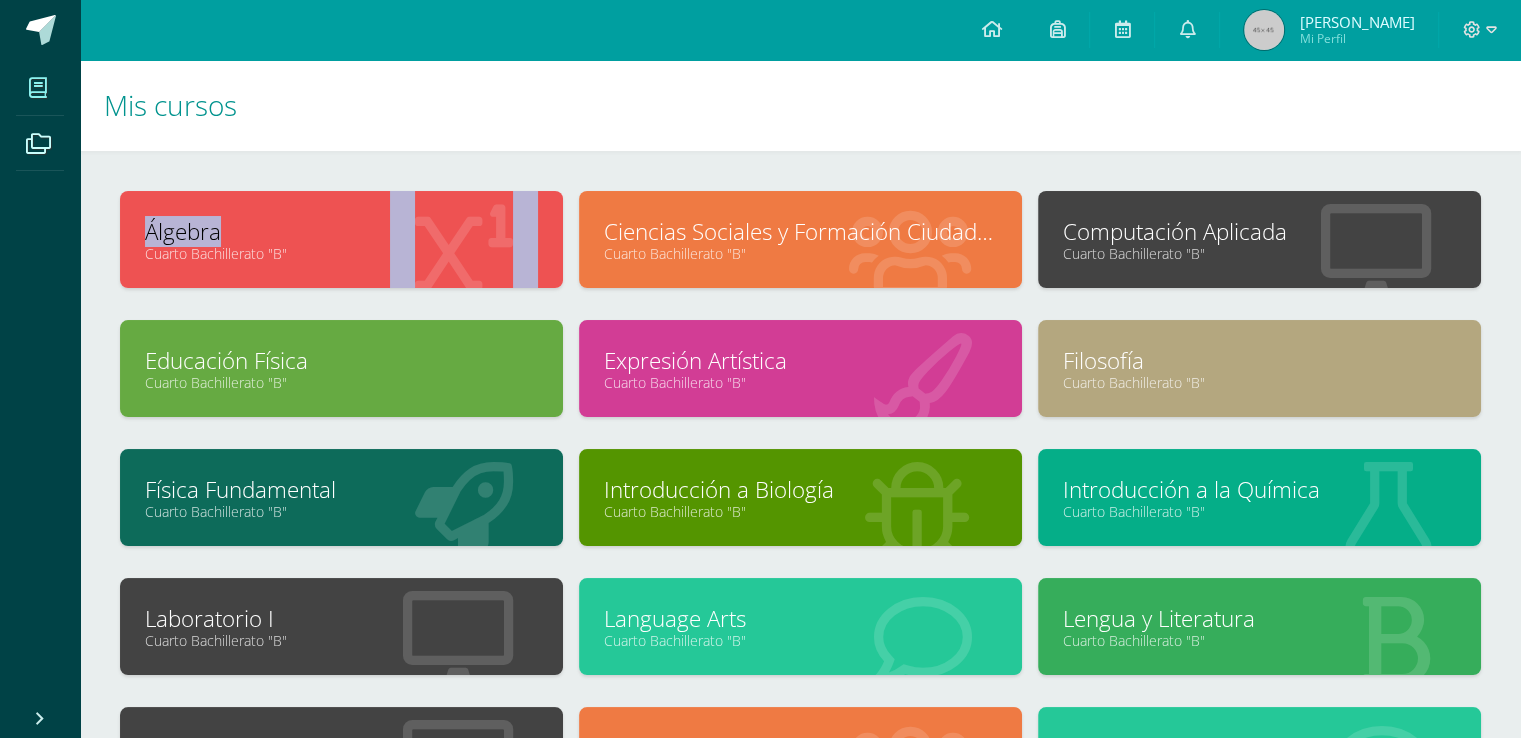 drag, startPoint x: 294, startPoint y: 205, endPoint x: 317, endPoint y: 116, distance: 91.92388 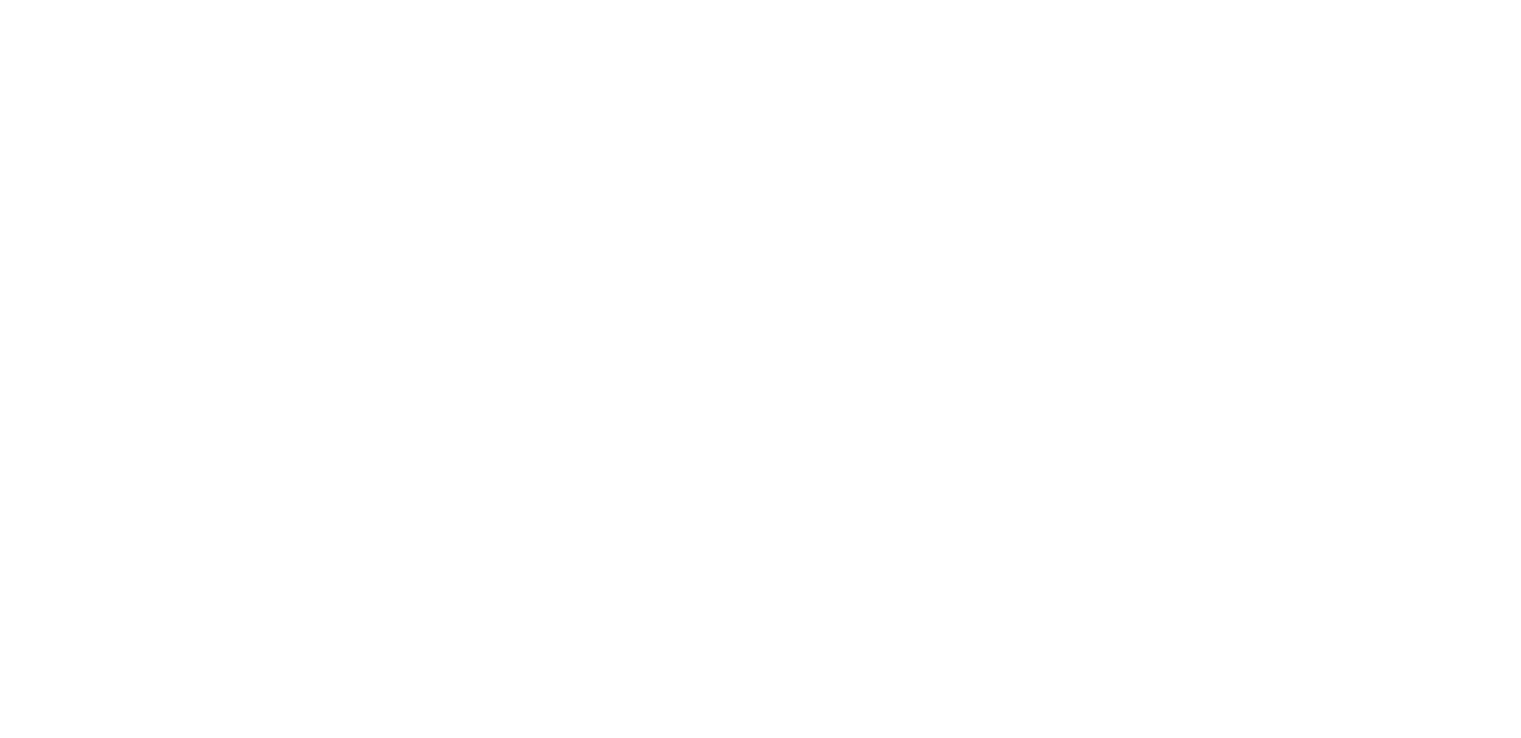 scroll, scrollTop: 0, scrollLeft: 0, axis: both 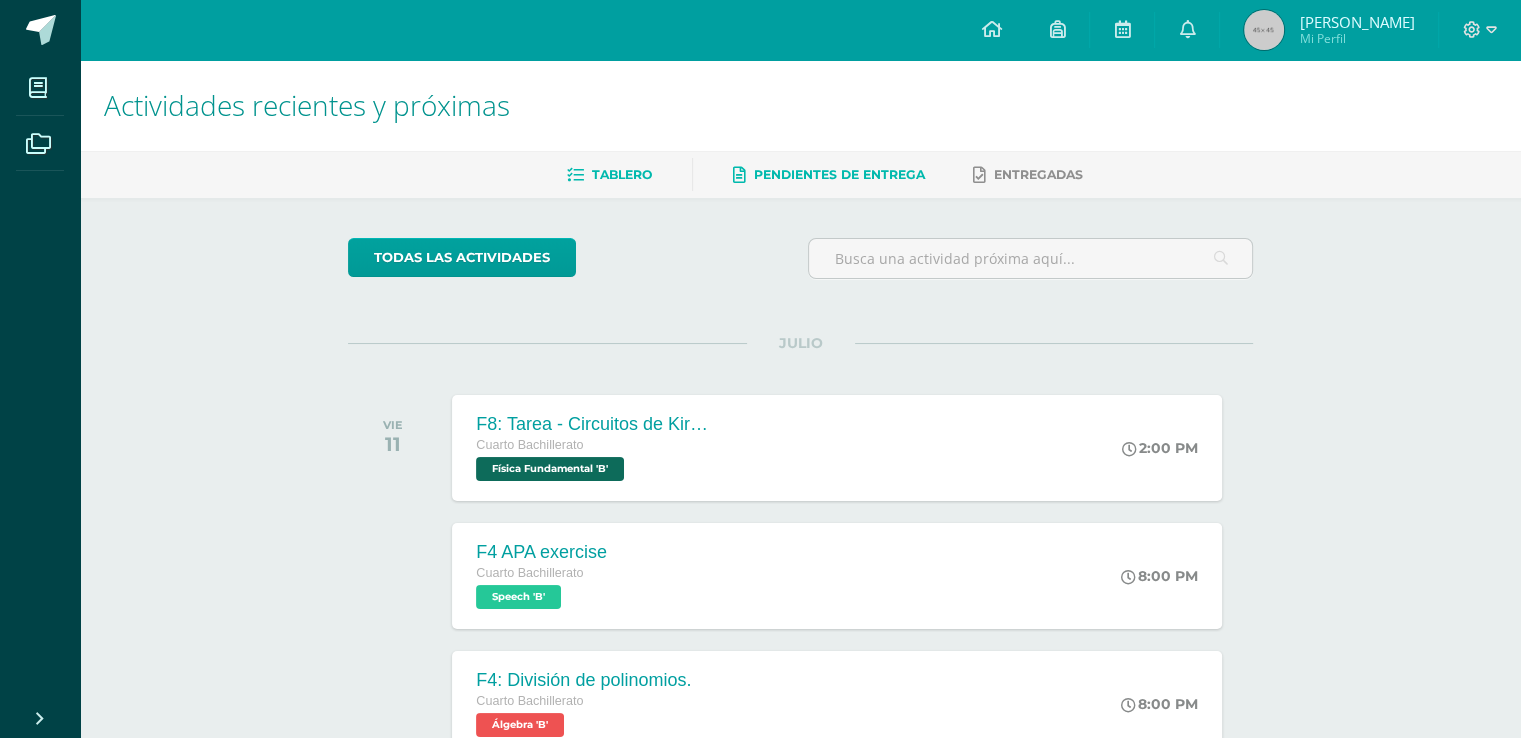 click on "Pendientes de entrega" at bounding box center [839, 174] 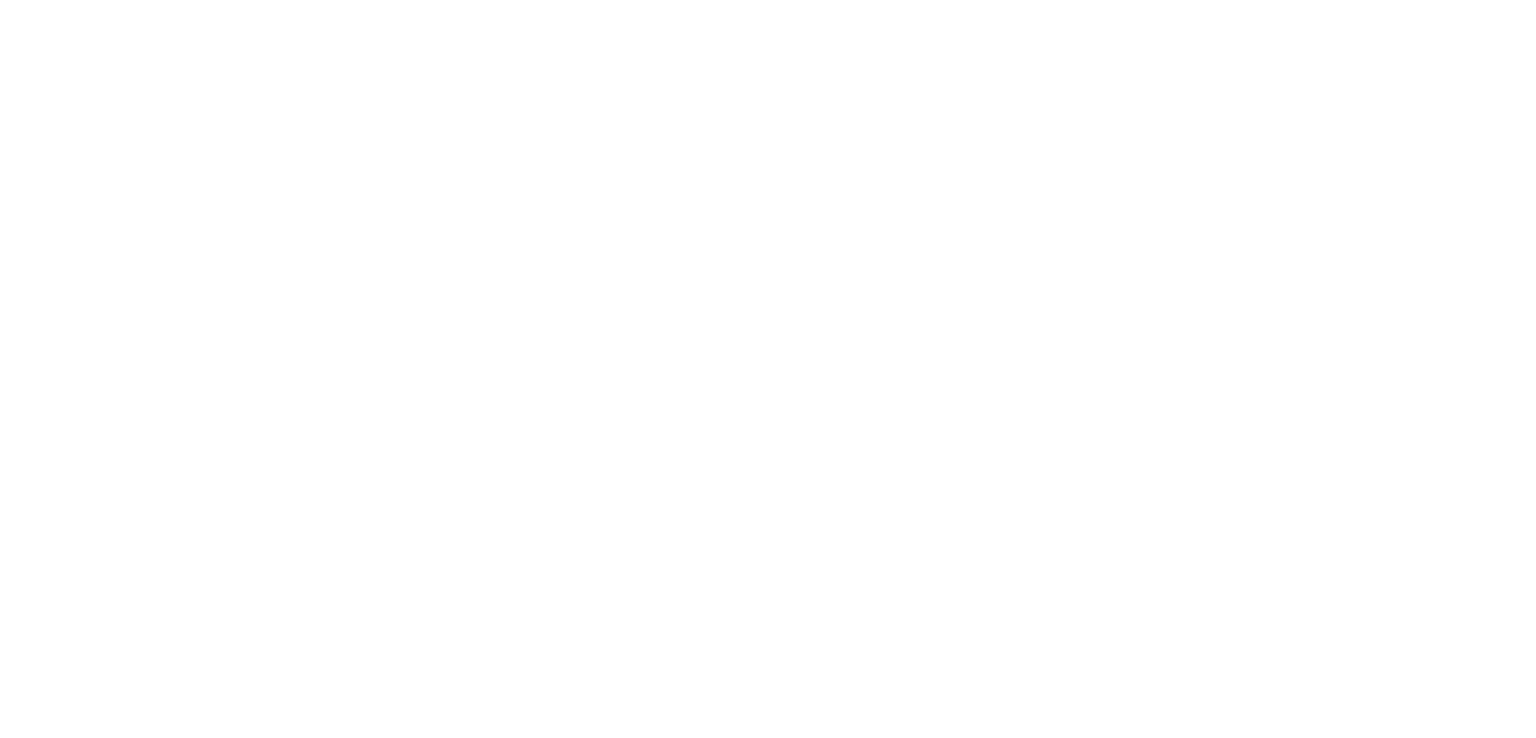 scroll, scrollTop: 0, scrollLeft: 0, axis: both 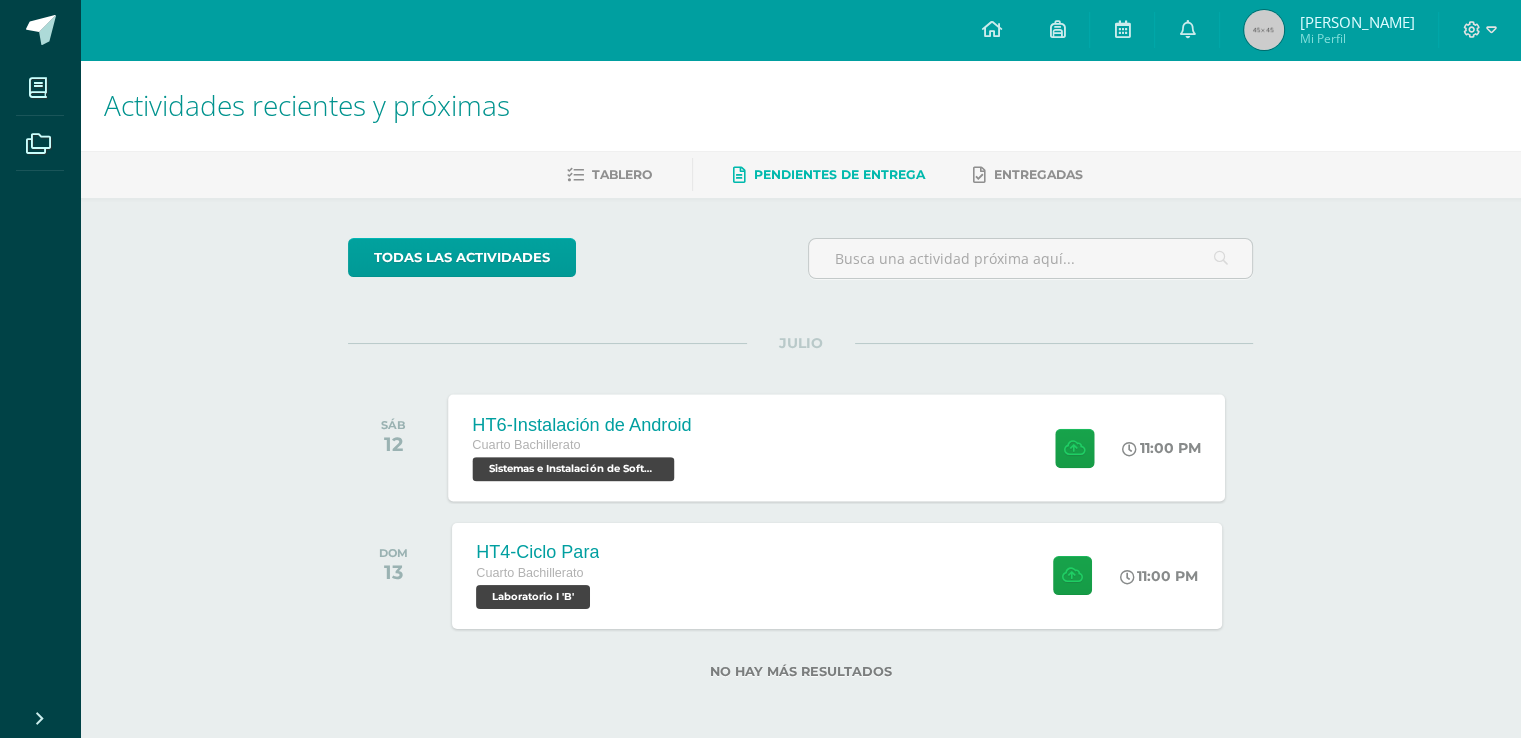 click on "HT6-Instalación de Android
Cuarto Bachillerato
Sistemas e Instalación de Software 'B'
11:00 PM
HT6-Instalación de Android
Sistemas e Instalación de Software" at bounding box center [837, 447] 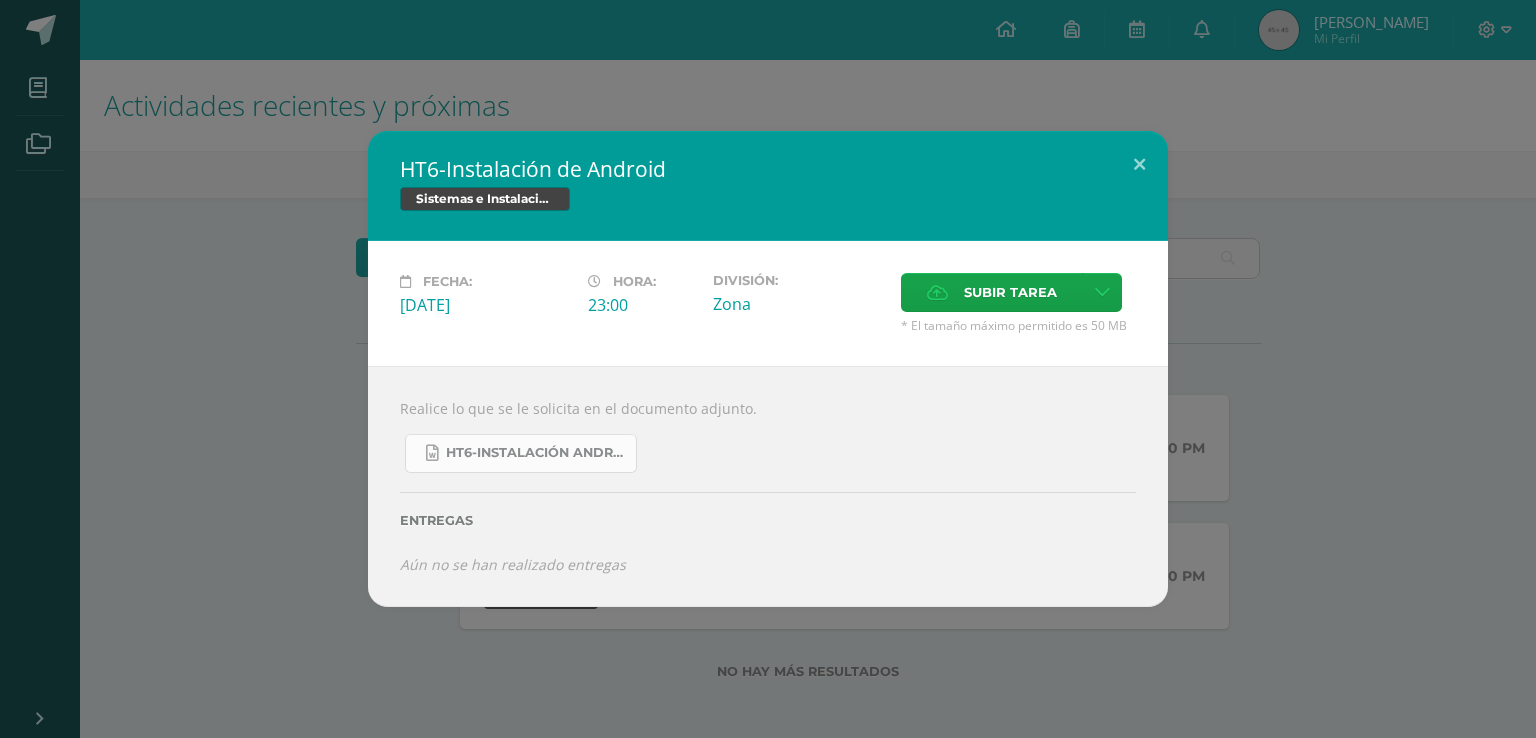 click on "HT6-Instalación Android.docx" at bounding box center (536, 453) 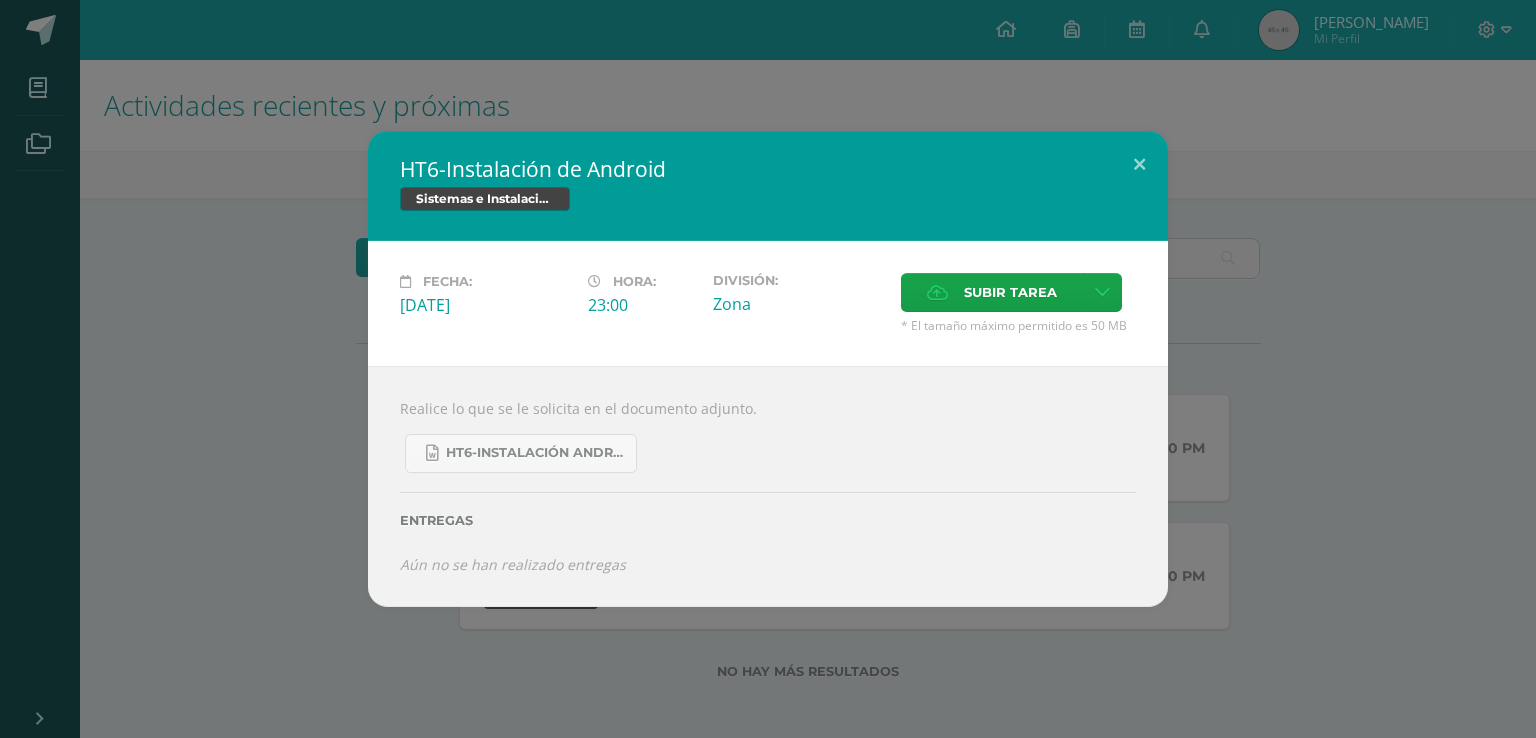 click on "HT6-Instalación de Android
Sistemas e Instalación de Software
Fecha:
[DATE][PERSON_NAME]:
23:00
División:" at bounding box center (768, 369) 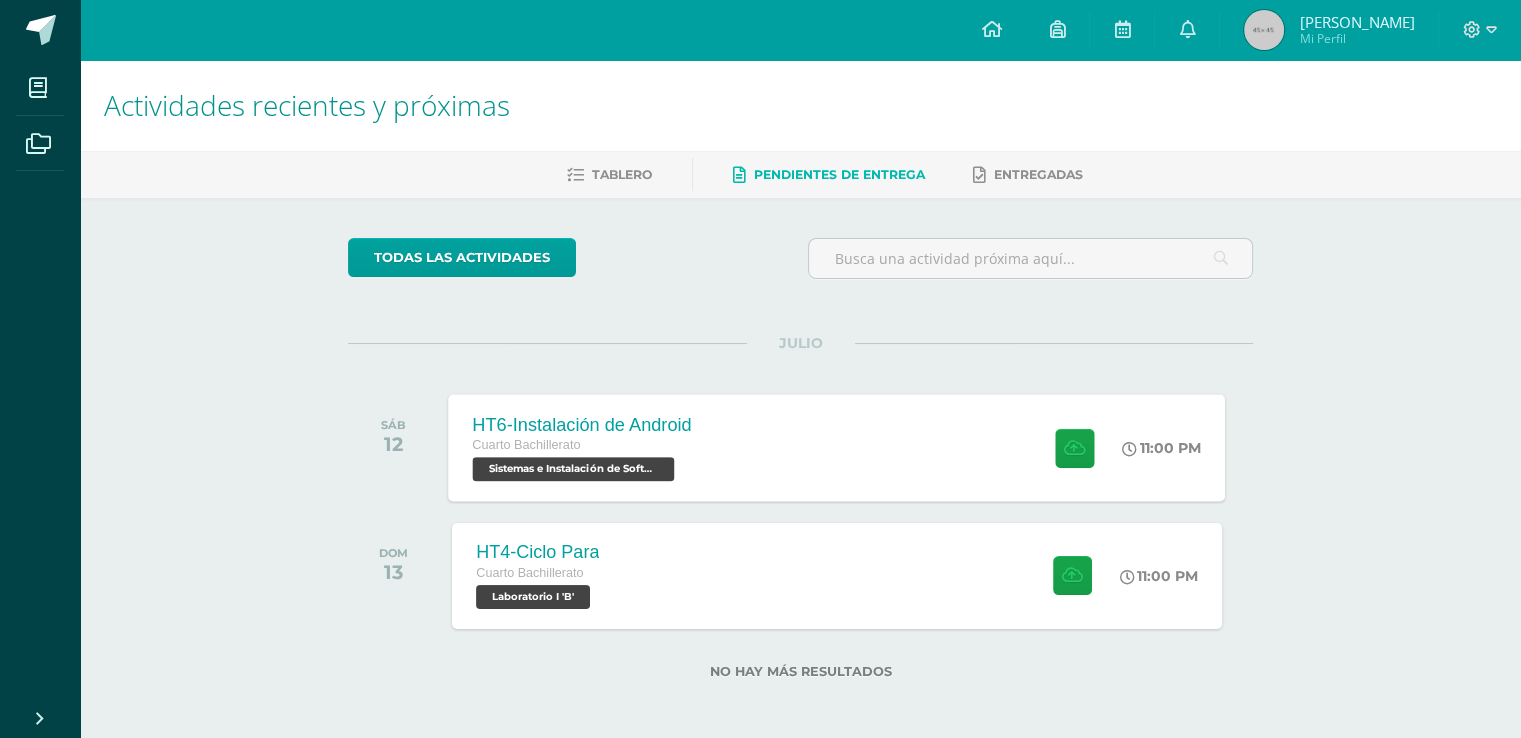 click on "HT6-Instalación de Android
Cuarto Bachillerato
Sistemas e Instalación de Software 'B'
11:00 PM
HT6-Instalación de Android
Sistemas e Instalación de Software
Fecha:" at bounding box center (837, 447) 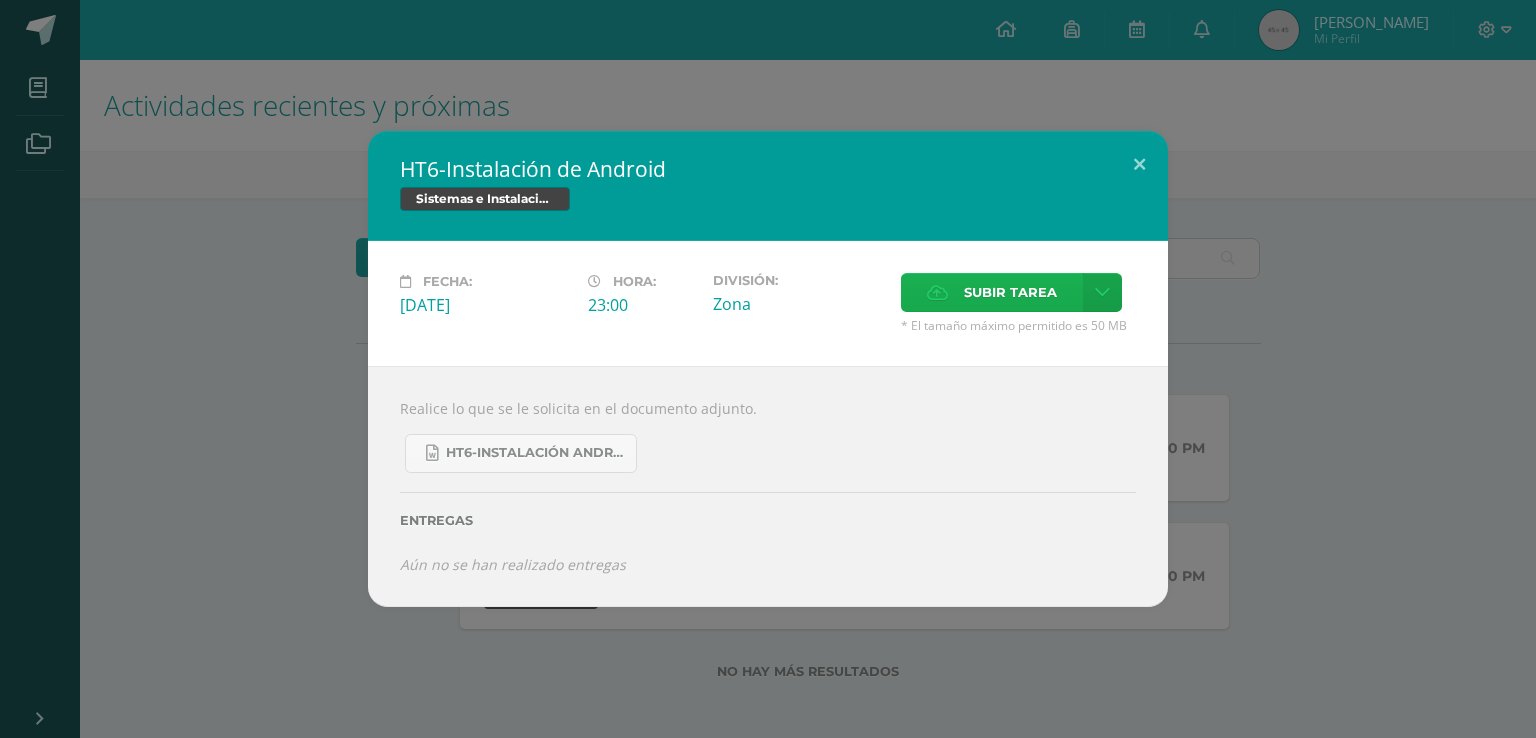 click on "Subir tarea" at bounding box center [1010, 292] 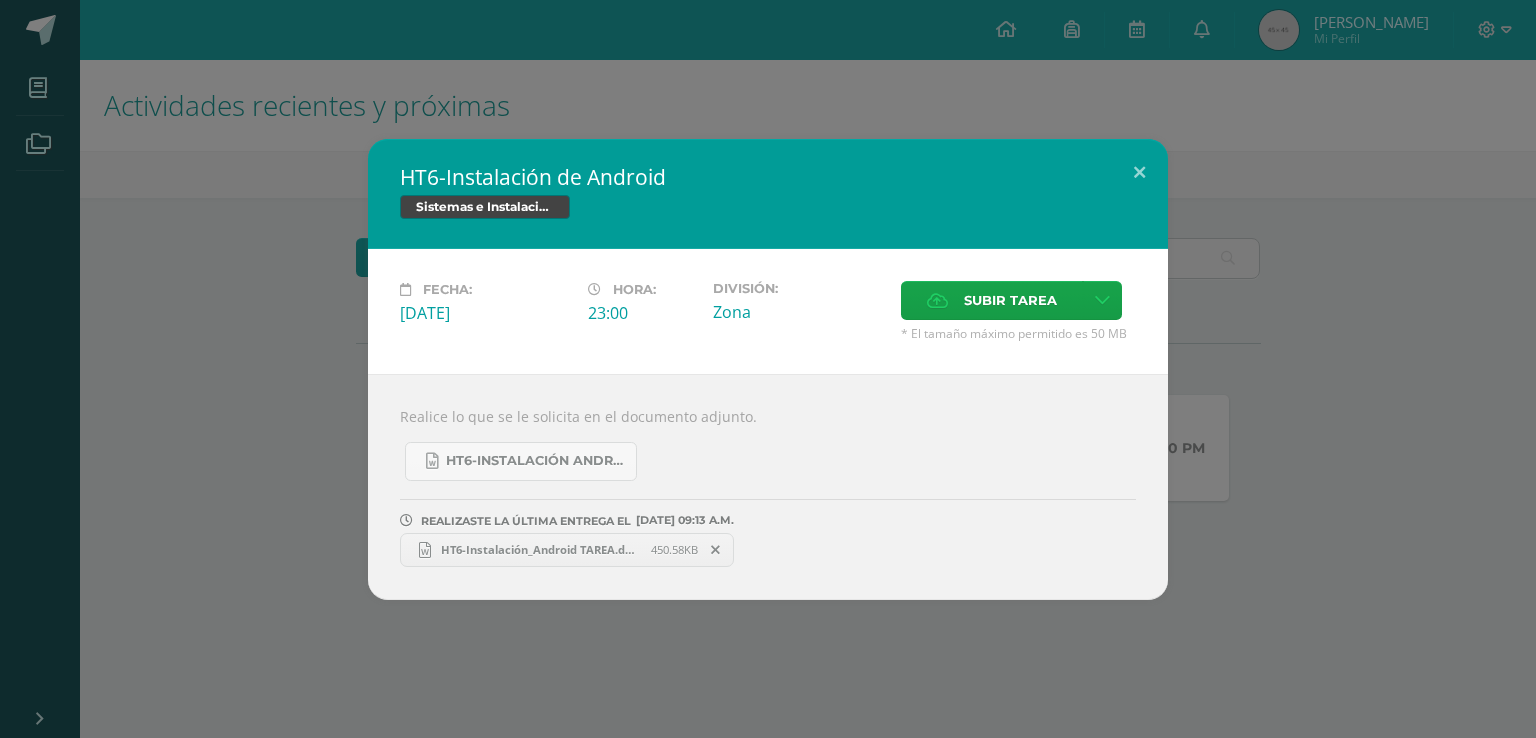click on "HT6-Instalación de Android
Sistemas e Instalación de Software
Fecha:
[DATE][PERSON_NAME]:
23:00
División:" at bounding box center [768, 369] 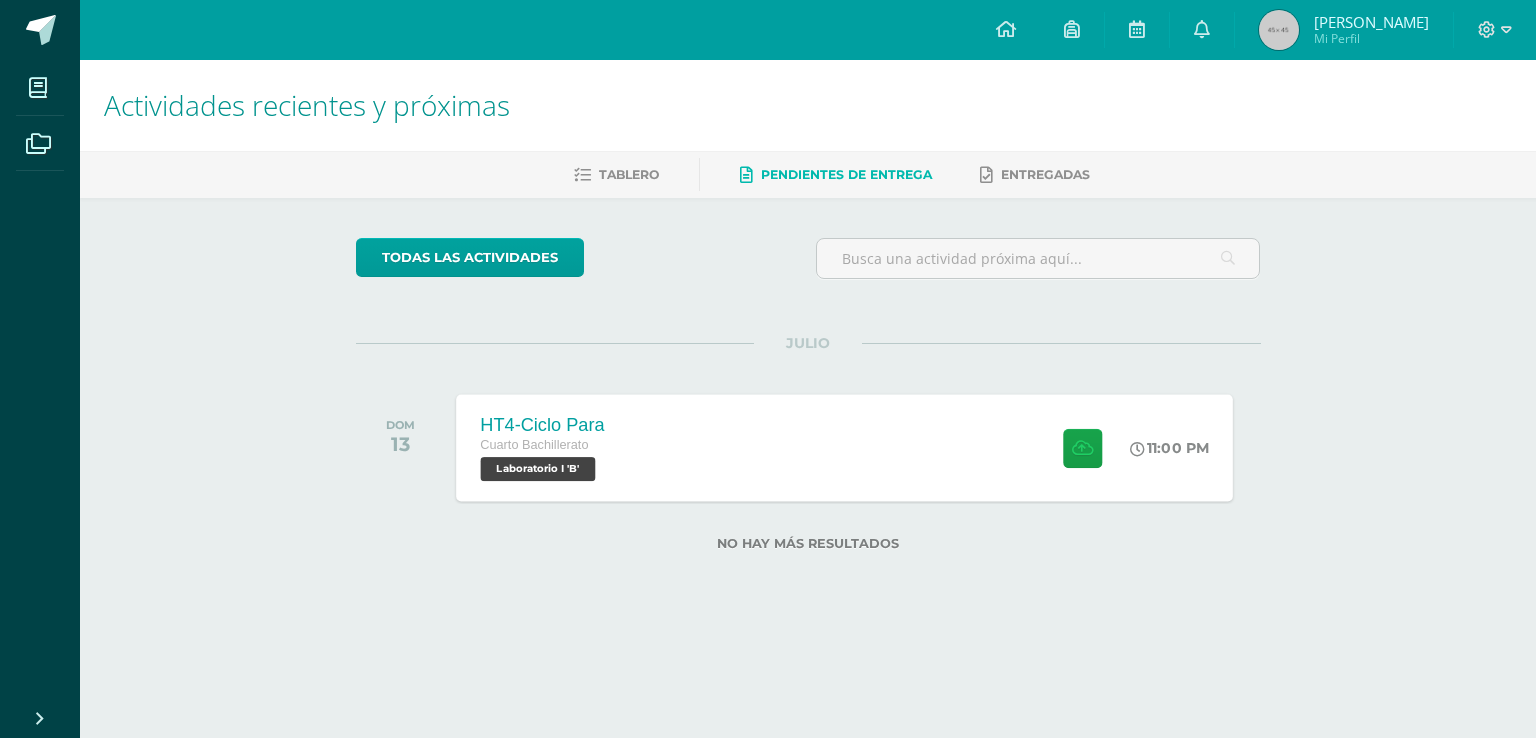 click on "HT4-Ciclo Para
Cuarto Bachillerato
Laboratorio I 'B'" at bounding box center (542, 447) 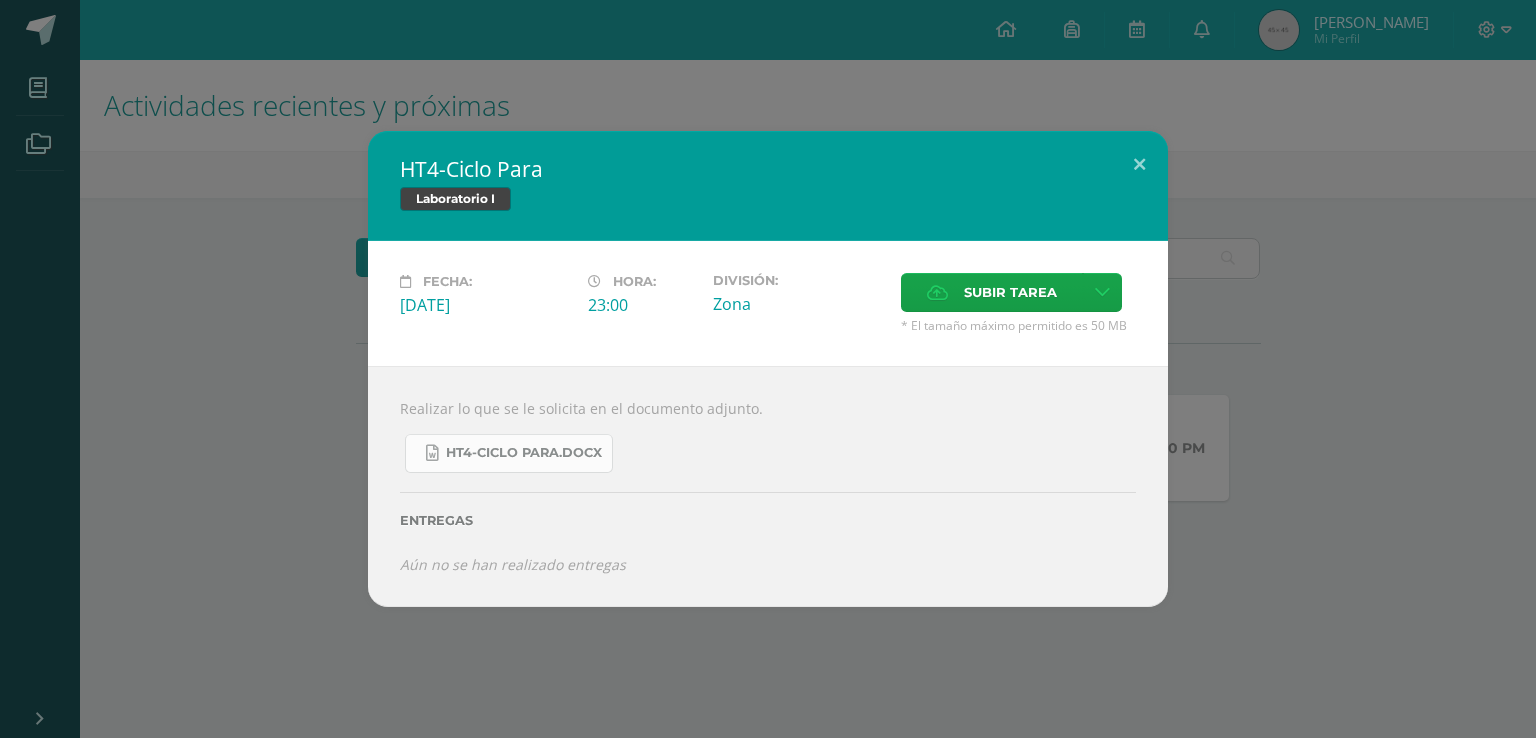 click on "HT4-Ciclo Para.docx" at bounding box center [524, 453] 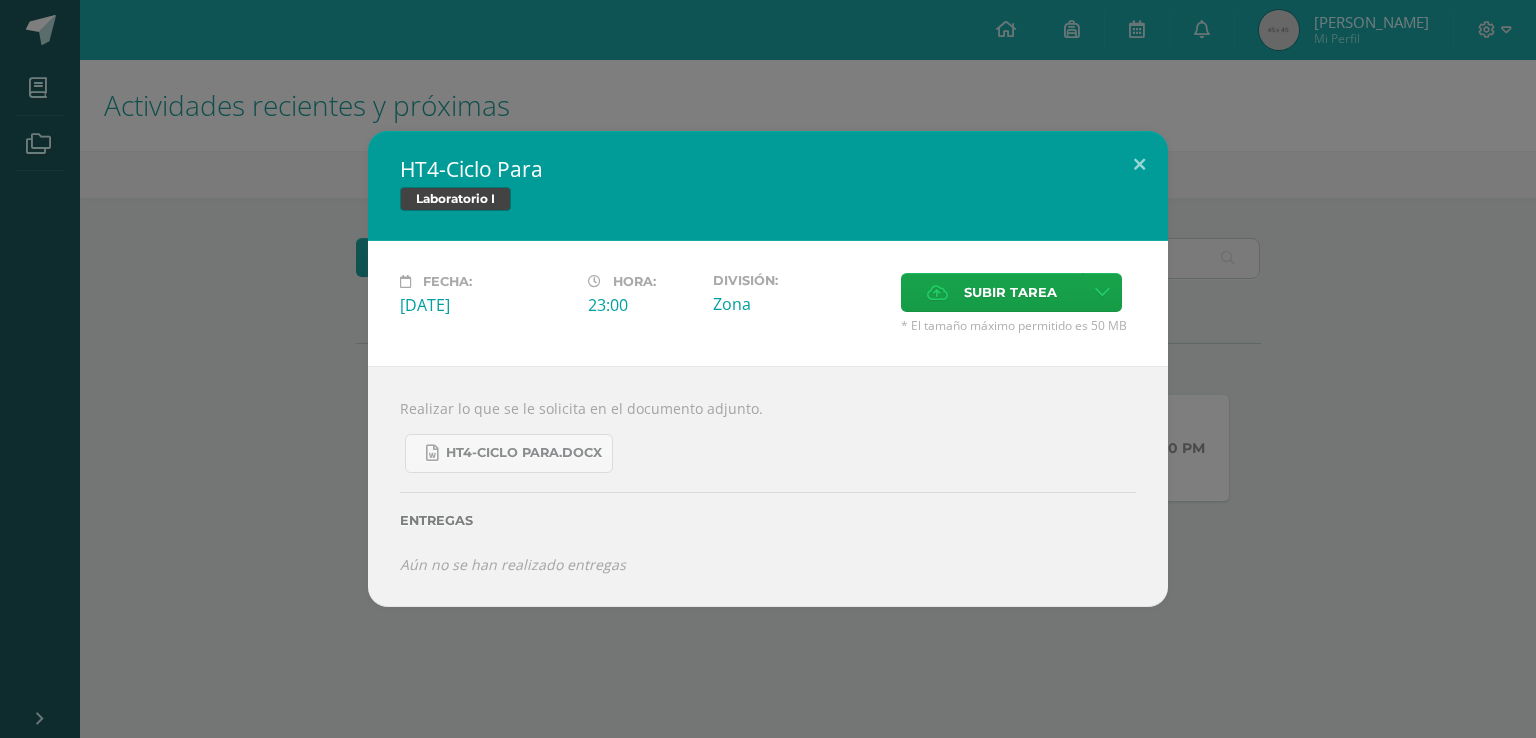 click on "HT4-Ciclo Para
Laboratorio I
Fecha:
[DATE][PERSON_NAME]:
23:00
División:
Zona
Aceptar" at bounding box center (768, 369) 